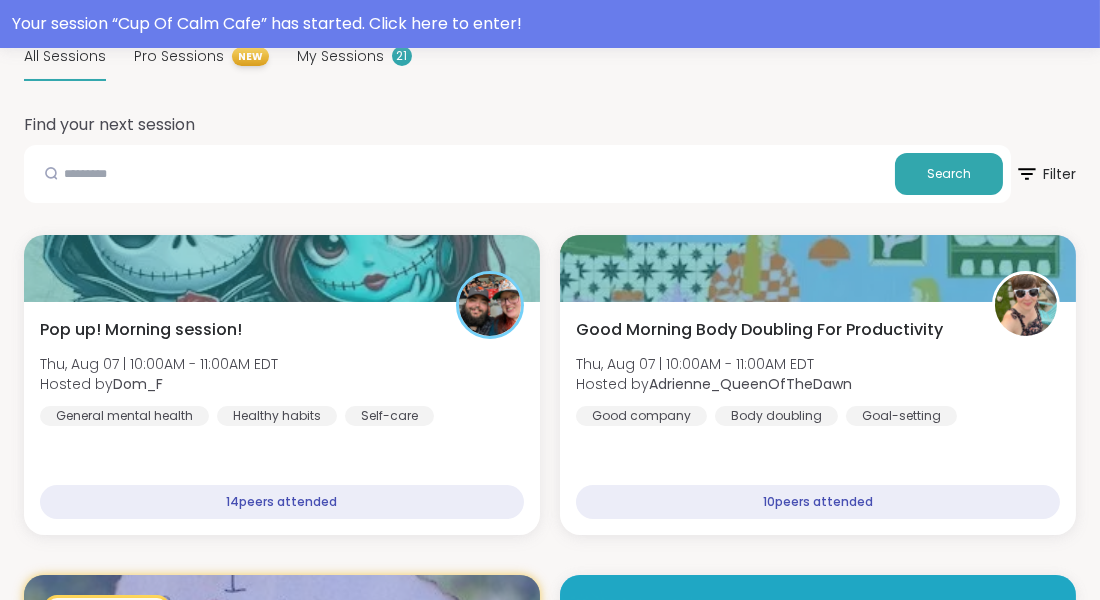 scroll, scrollTop: 203, scrollLeft: 0, axis: vertical 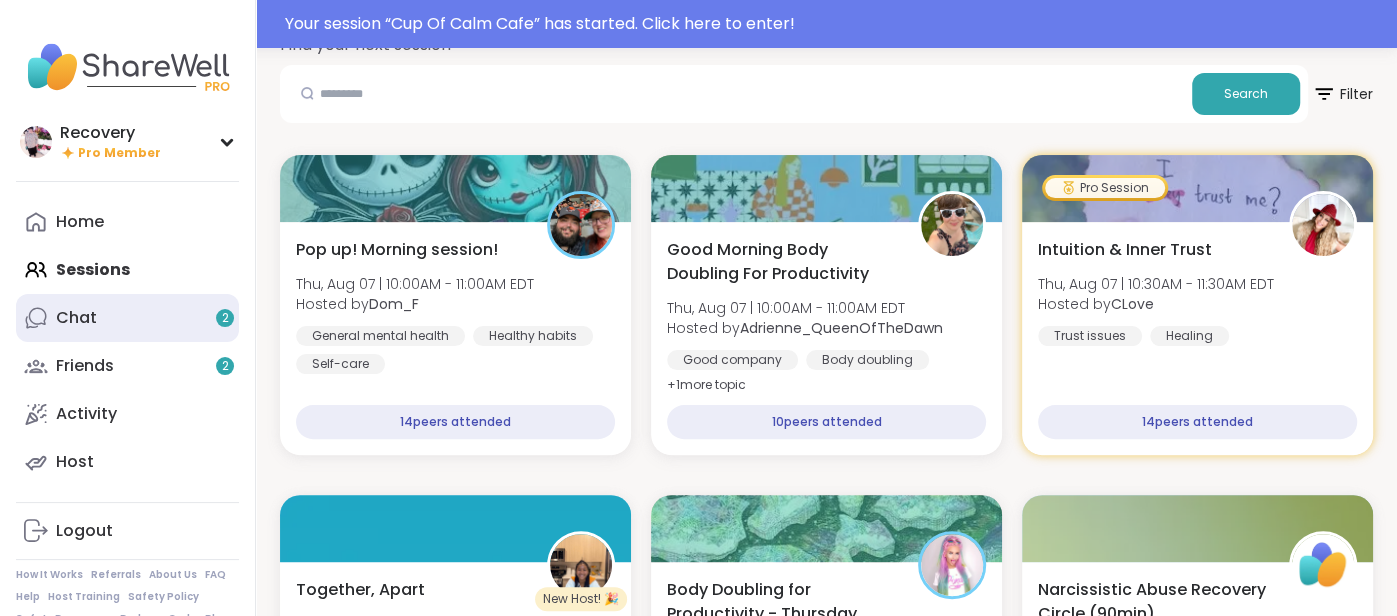 click on "Chat 2" at bounding box center [127, 318] 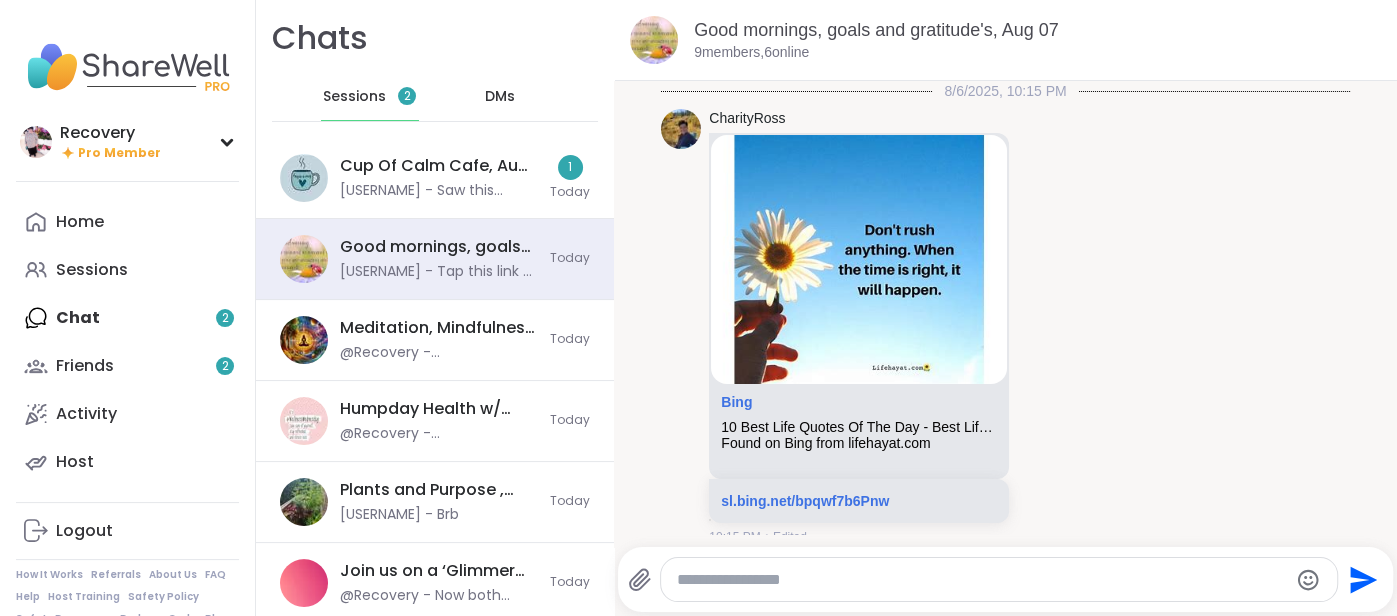 scroll, scrollTop: 0, scrollLeft: 0, axis: both 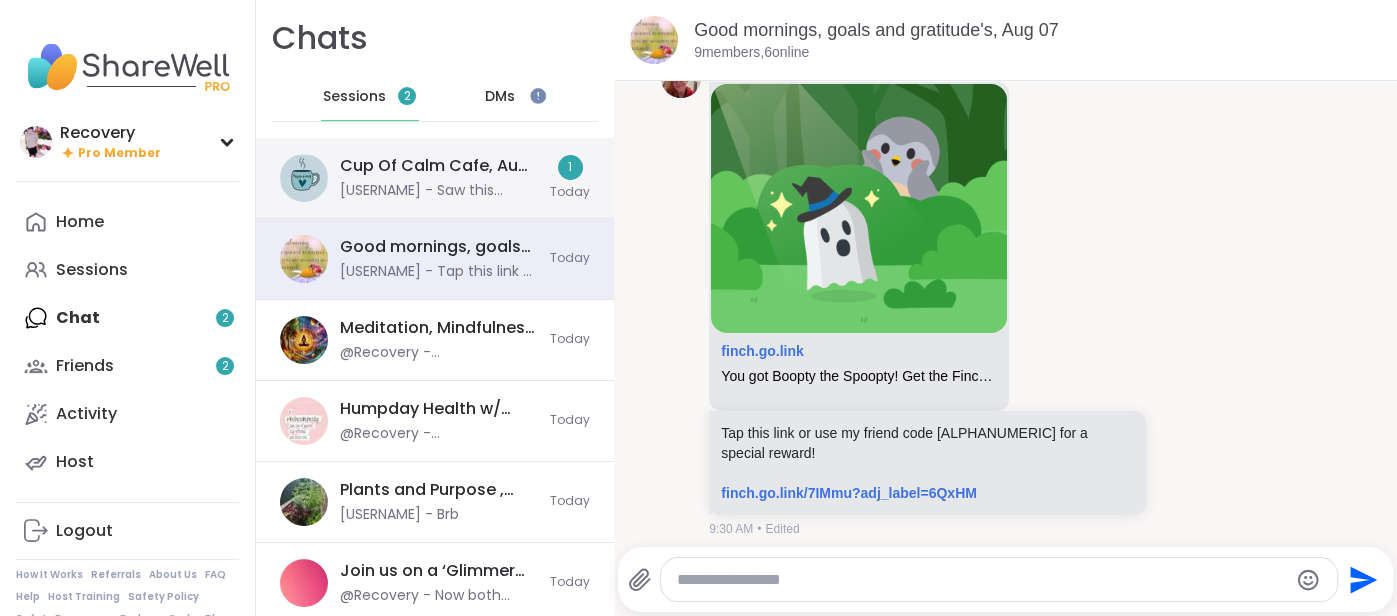 click on "[USERNAME] - Saw this today… in case anyone needs to hear this." at bounding box center (439, 191) 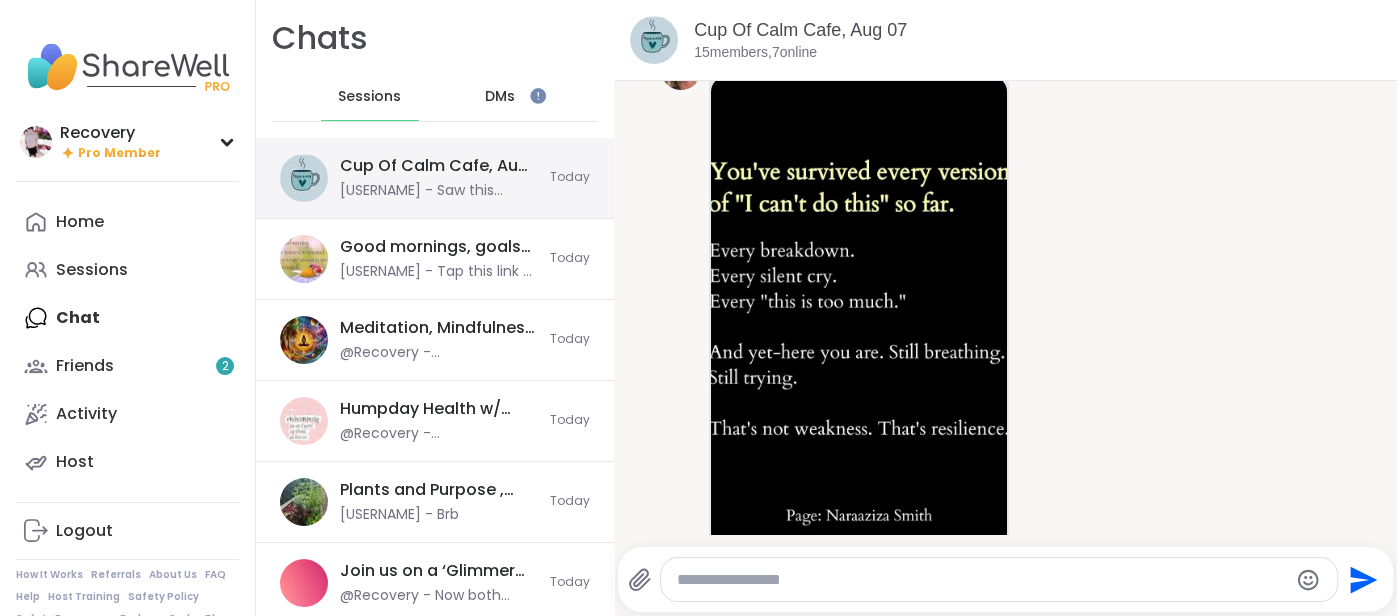 scroll, scrollTop: 3703, scrollLeft: 0, axis: vertical 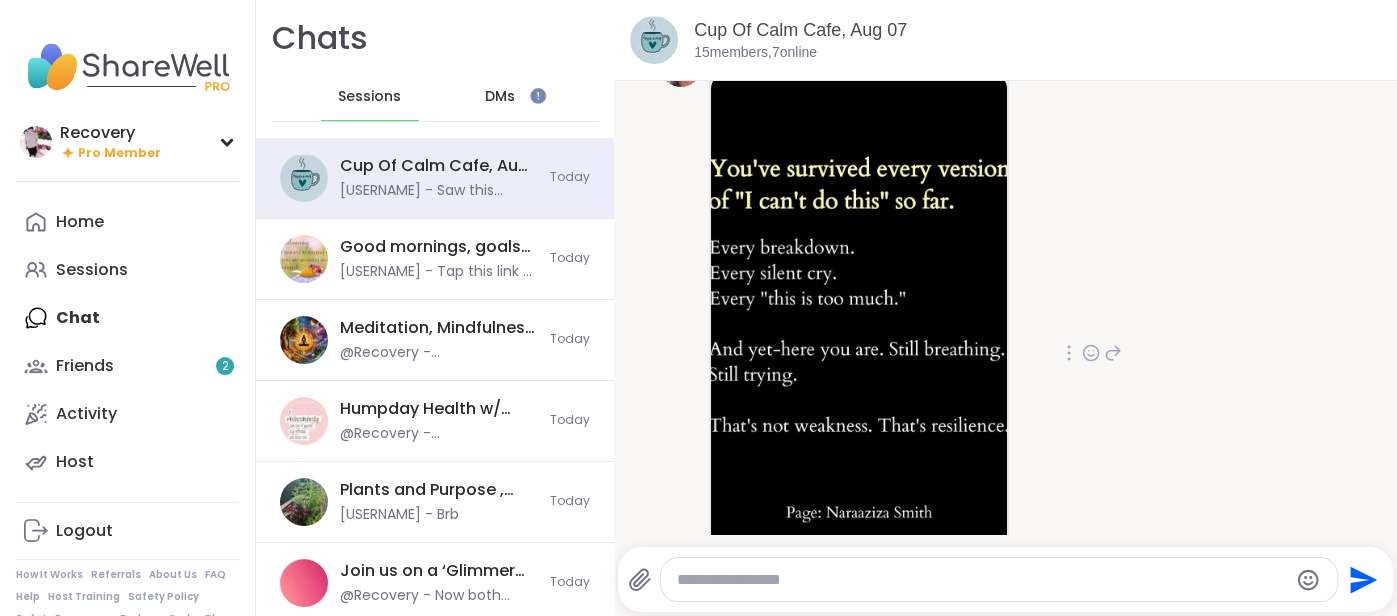 click at bounding box center [859, 311] 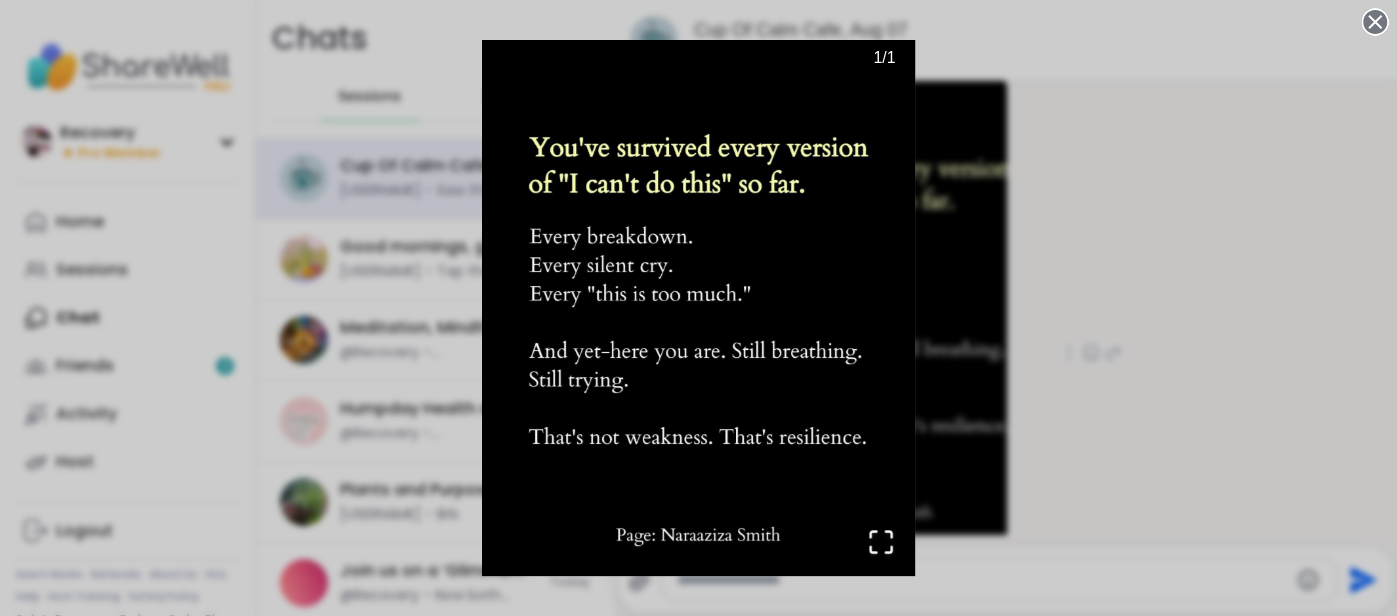 click 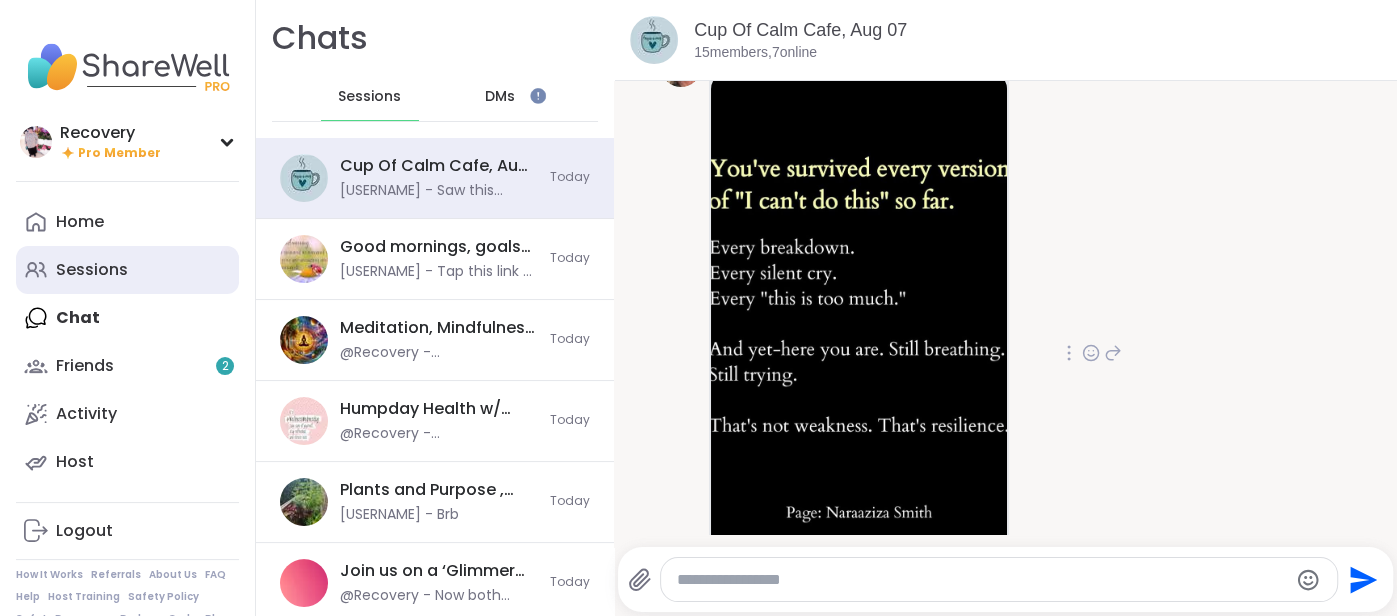 click on "Sessions" at bounding box center [92, 270] 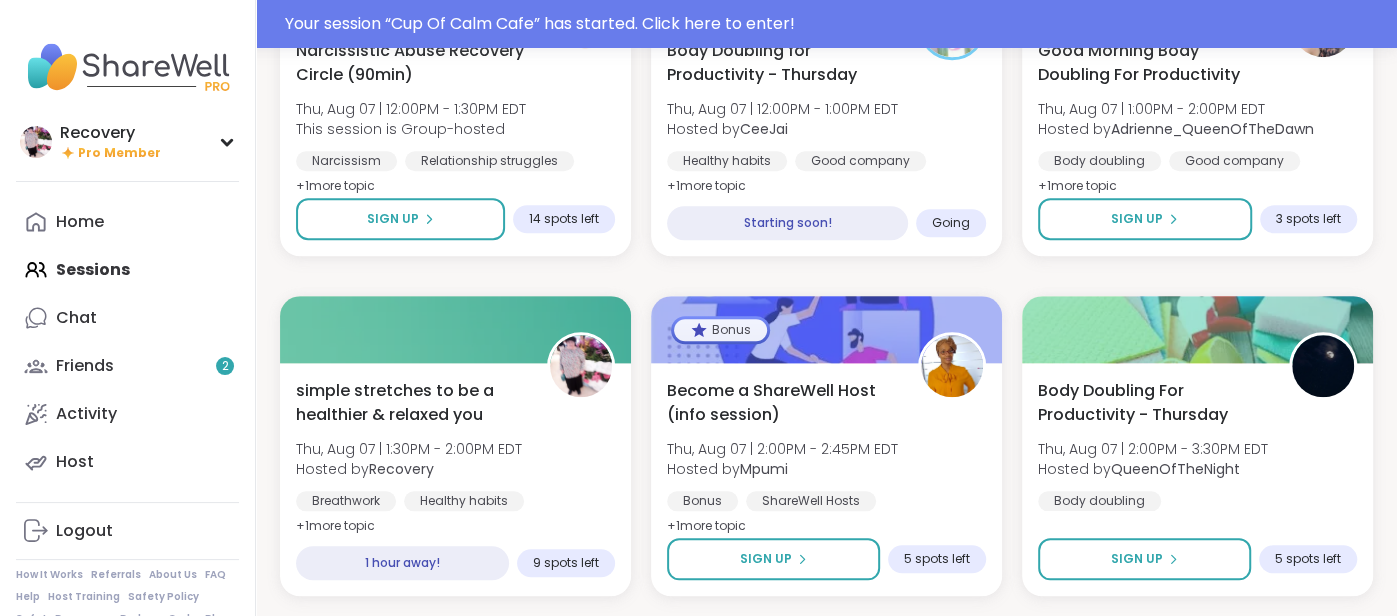 scroll, scrollTop: 1083, scrollLeft: 0, axis: vertical 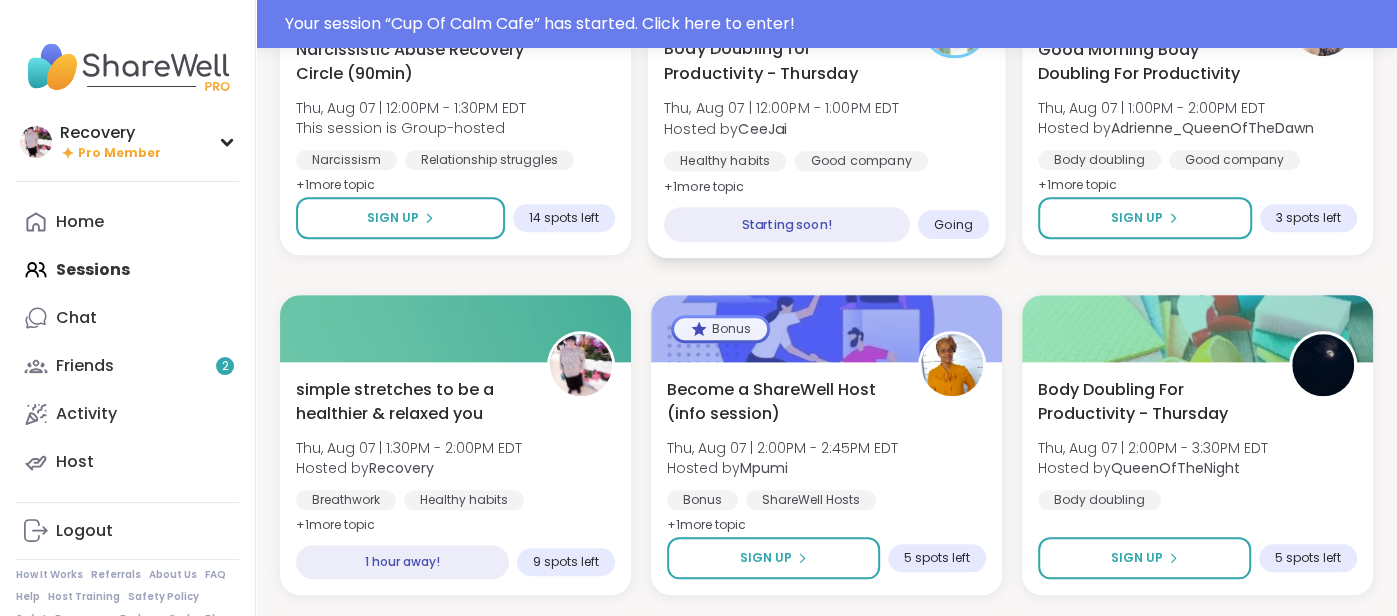 click on "Starting soon!" at bounding box center (787, 224) 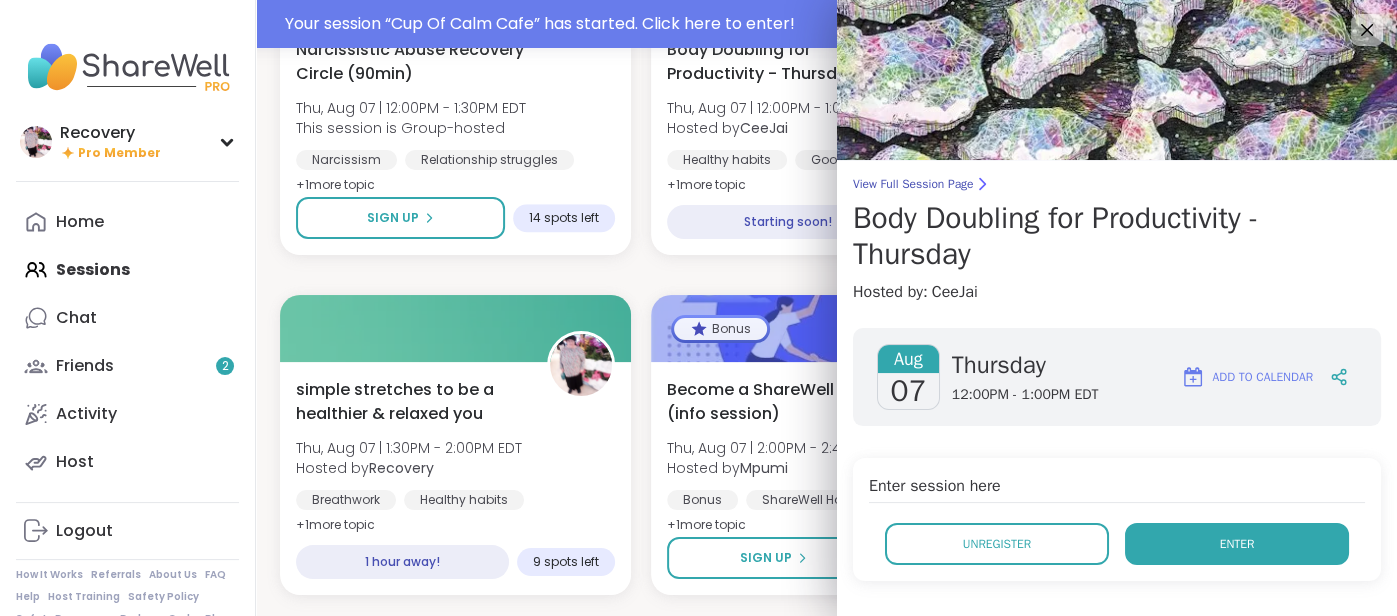 click on "Enter" at bounding box center [1237, 544] 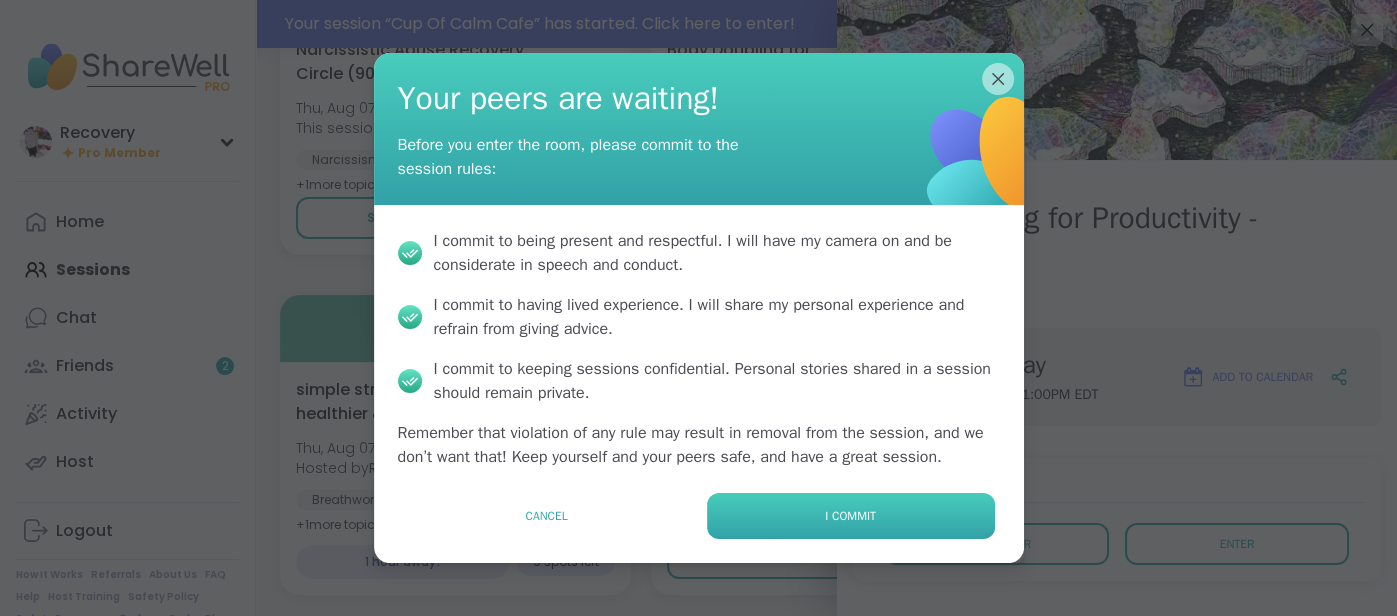 click on "I commit" at bounding box center [851, 516] 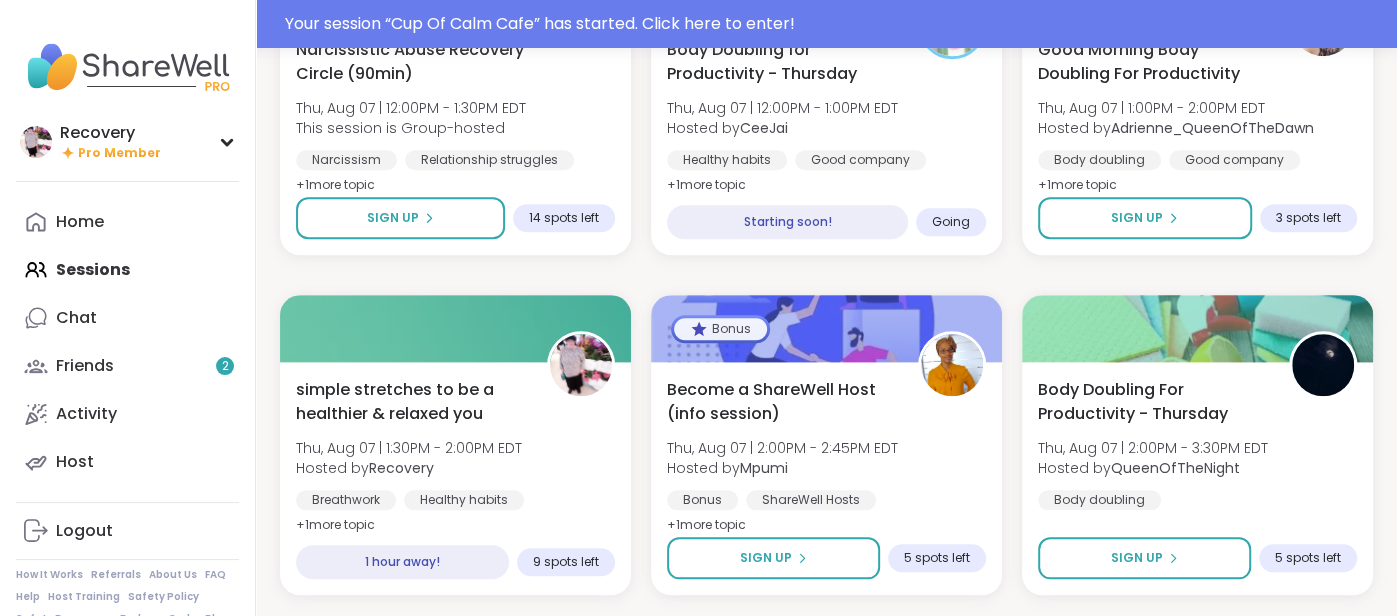 scroll, scrollTop: 0, scrollLeft: 0, axis: both 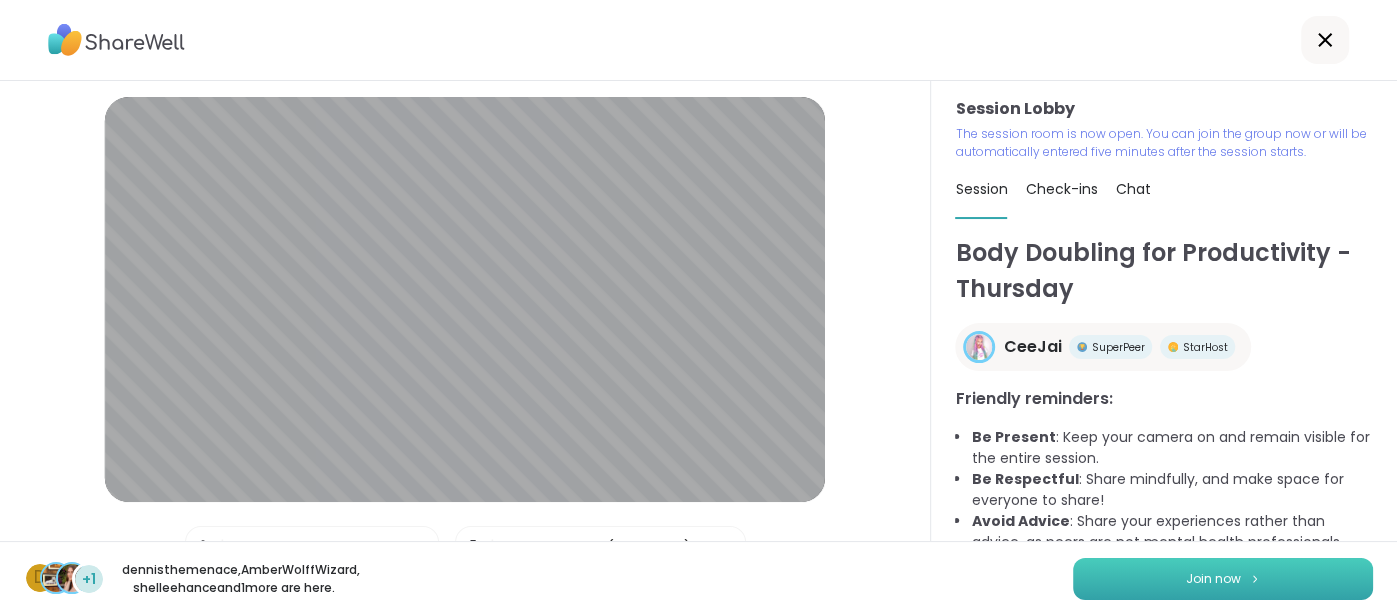 click on "Join now" at bounding box center (1223, 579) 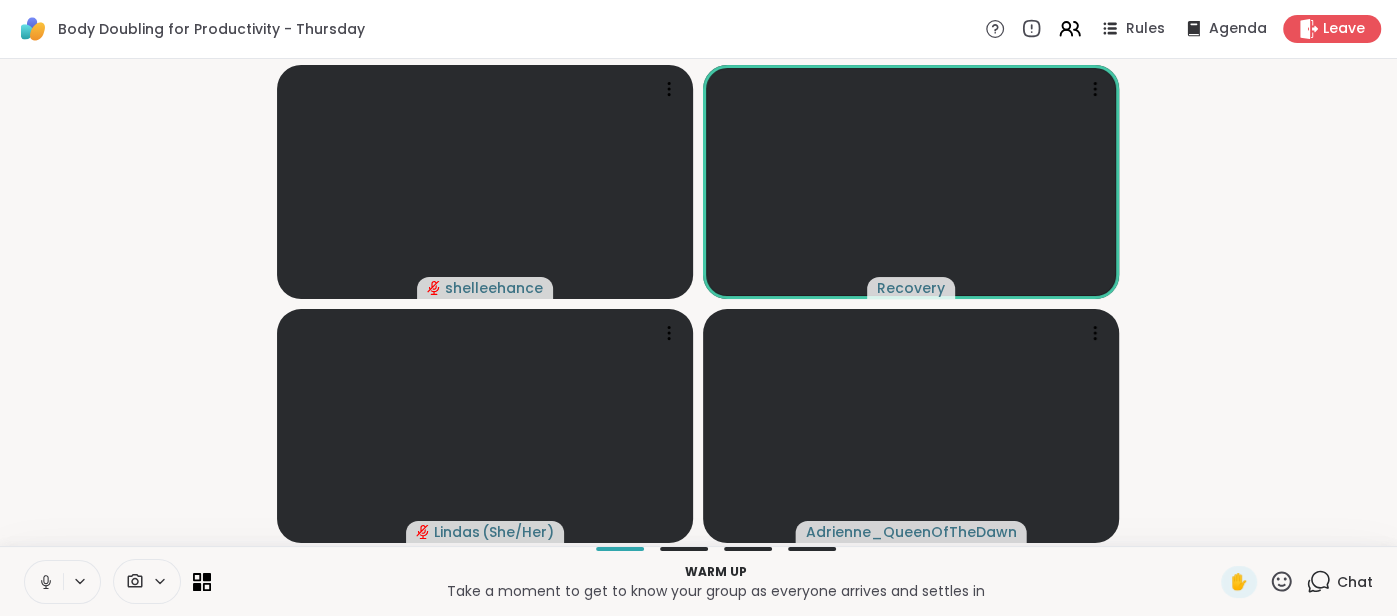 click 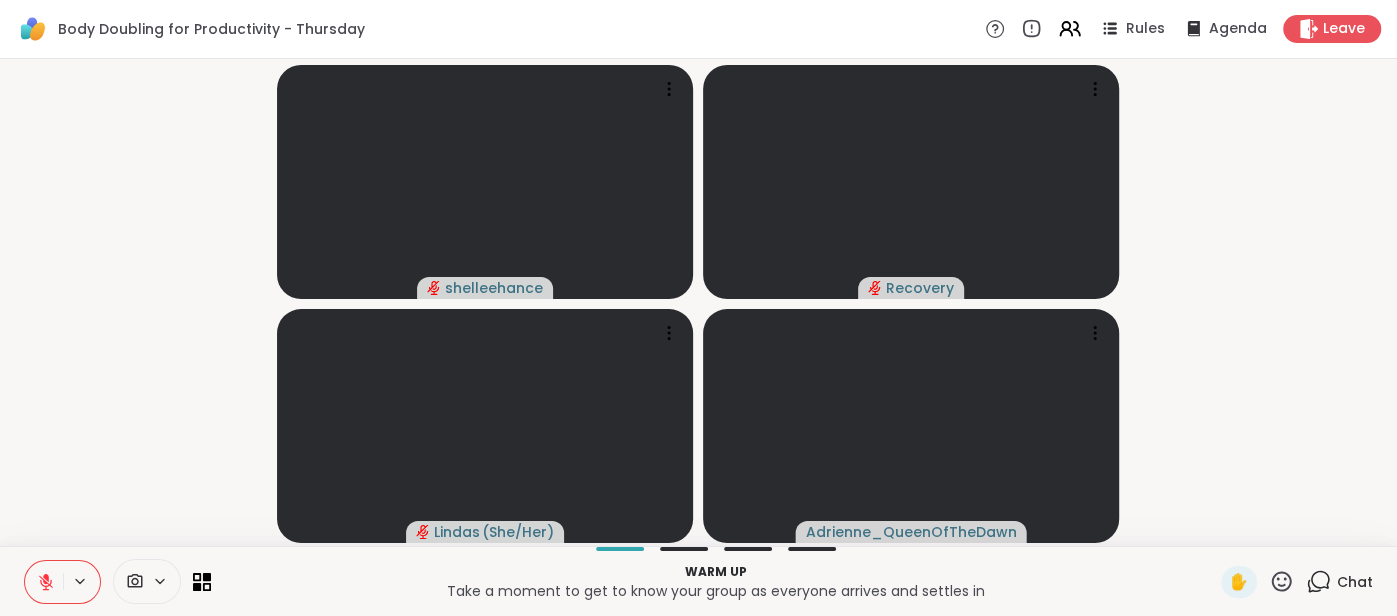 click on "[USERNAME] Recovery [USERNAME] ( [PRONOUNS] ) [USERNAME]" at bounding box center [698, 302] 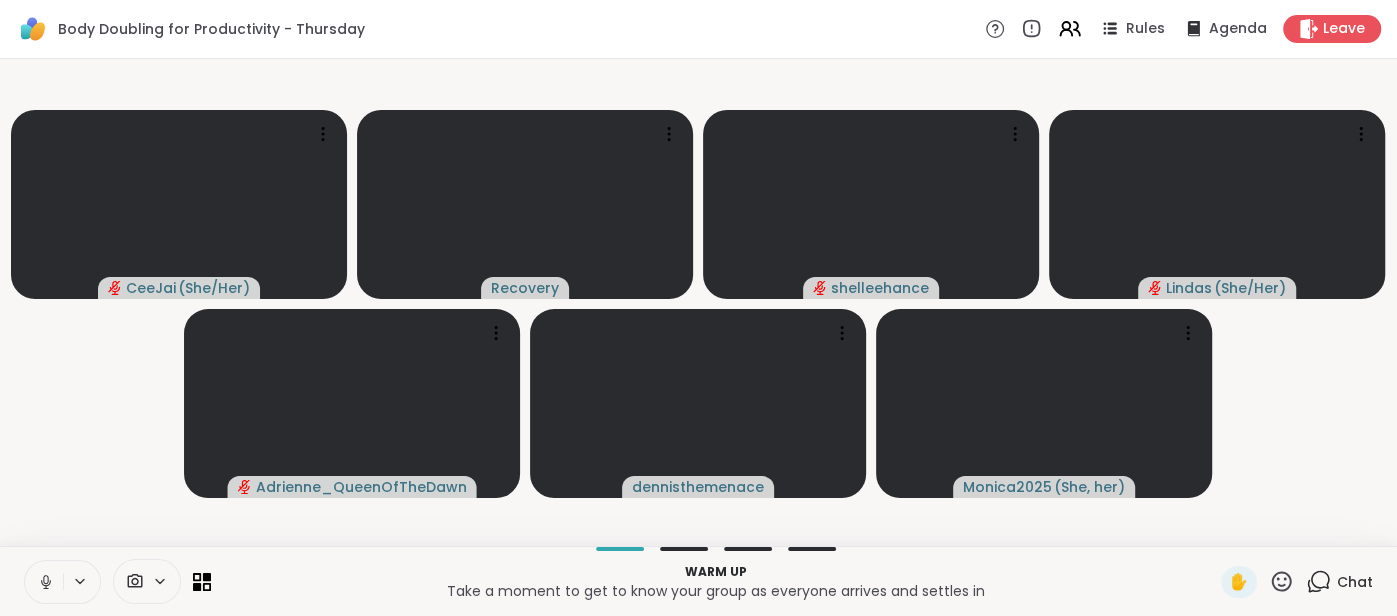 click at bounding box center (44, 582) 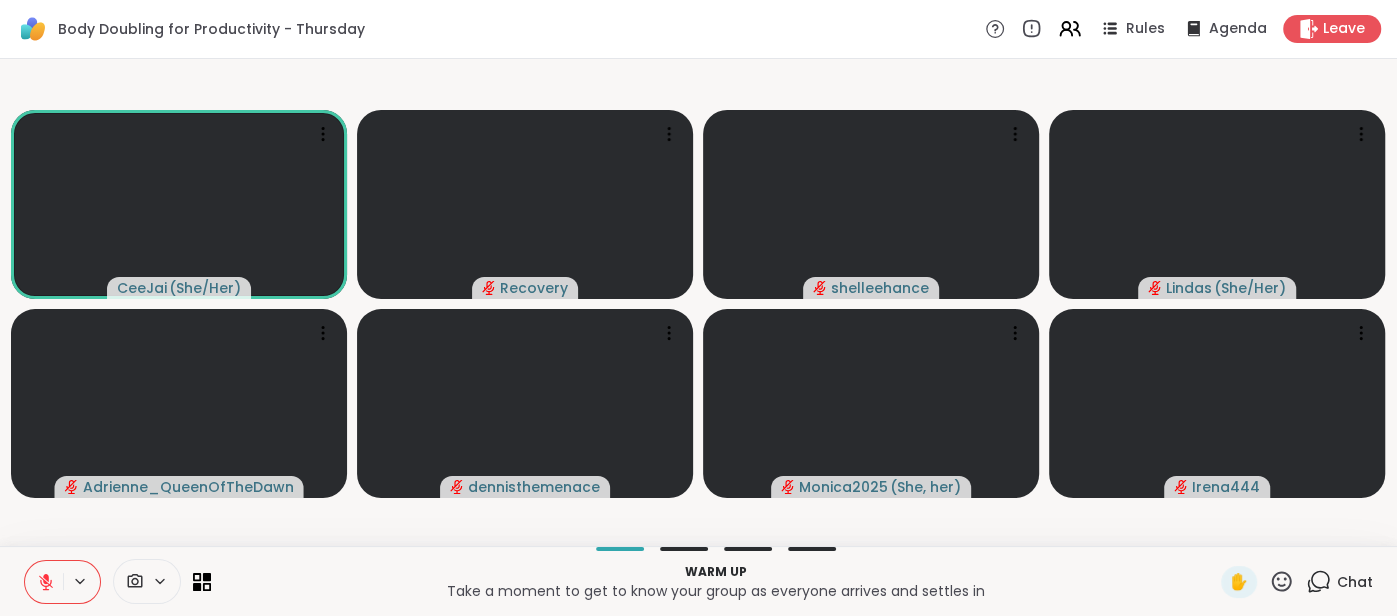 click 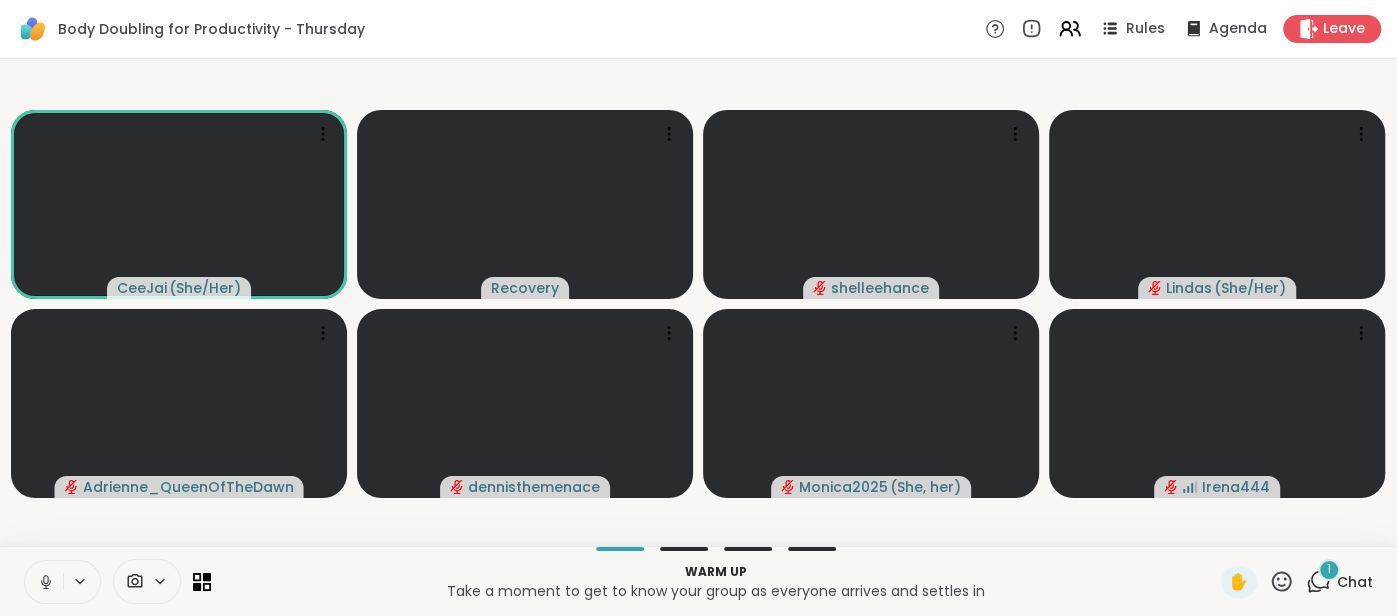 click 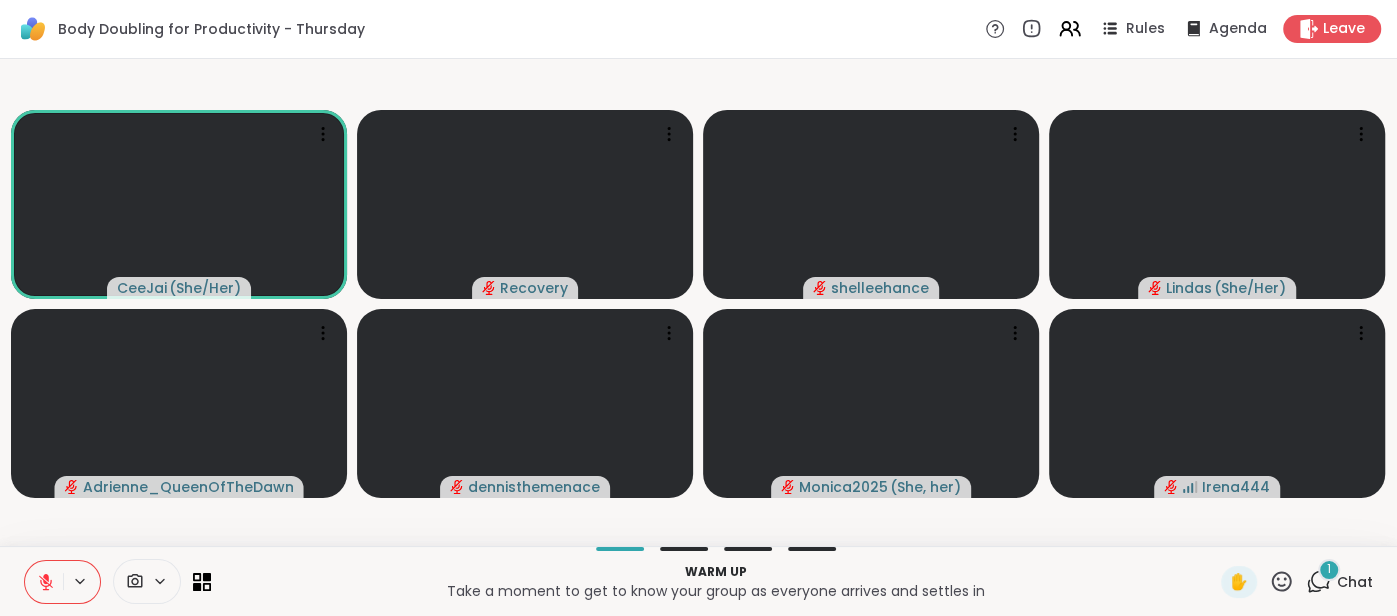 click on "Chat" at bounding box center [1355, 582] 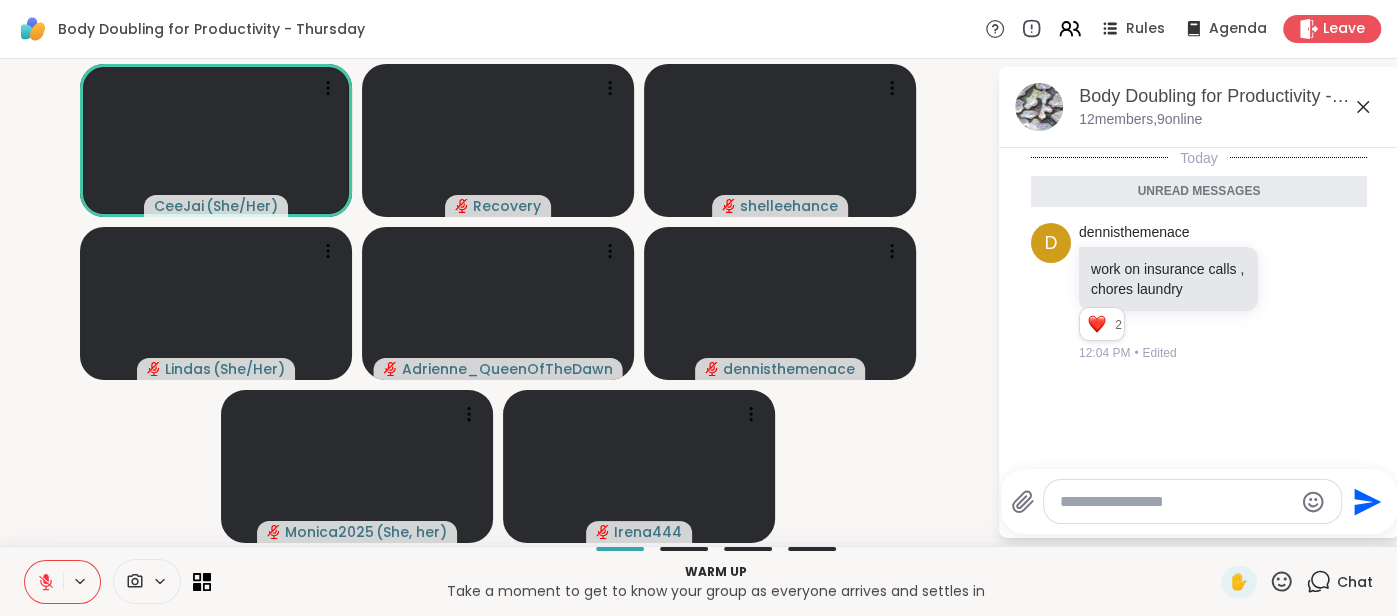 click 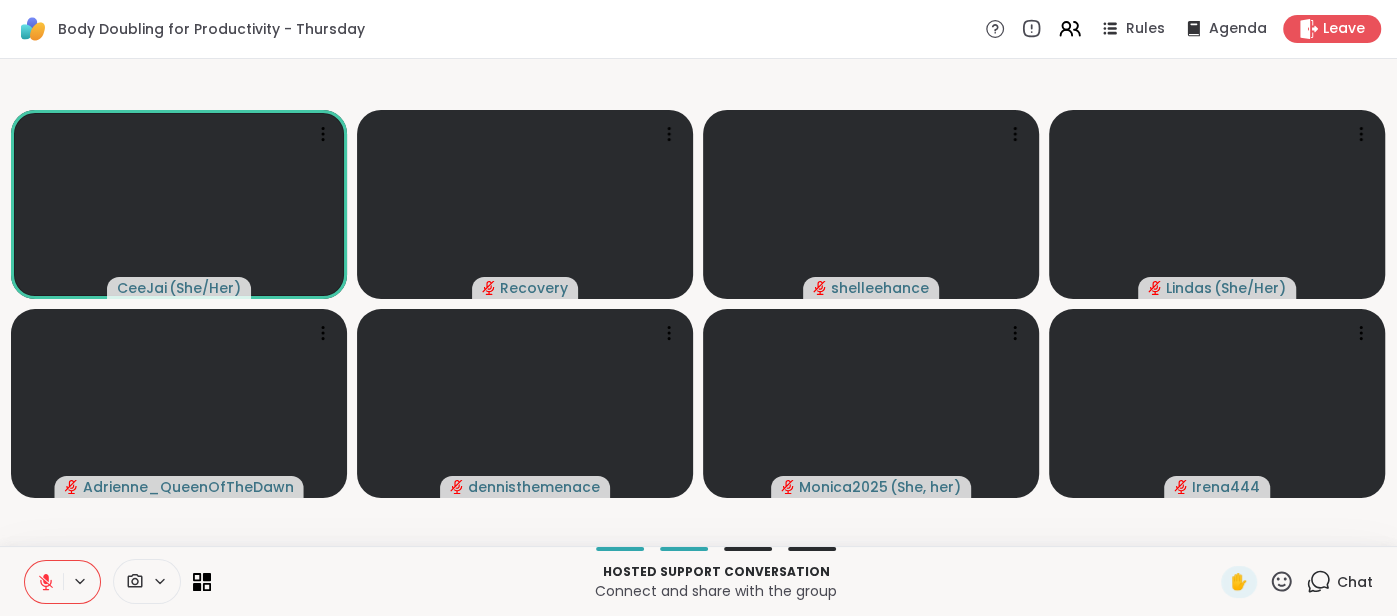 click 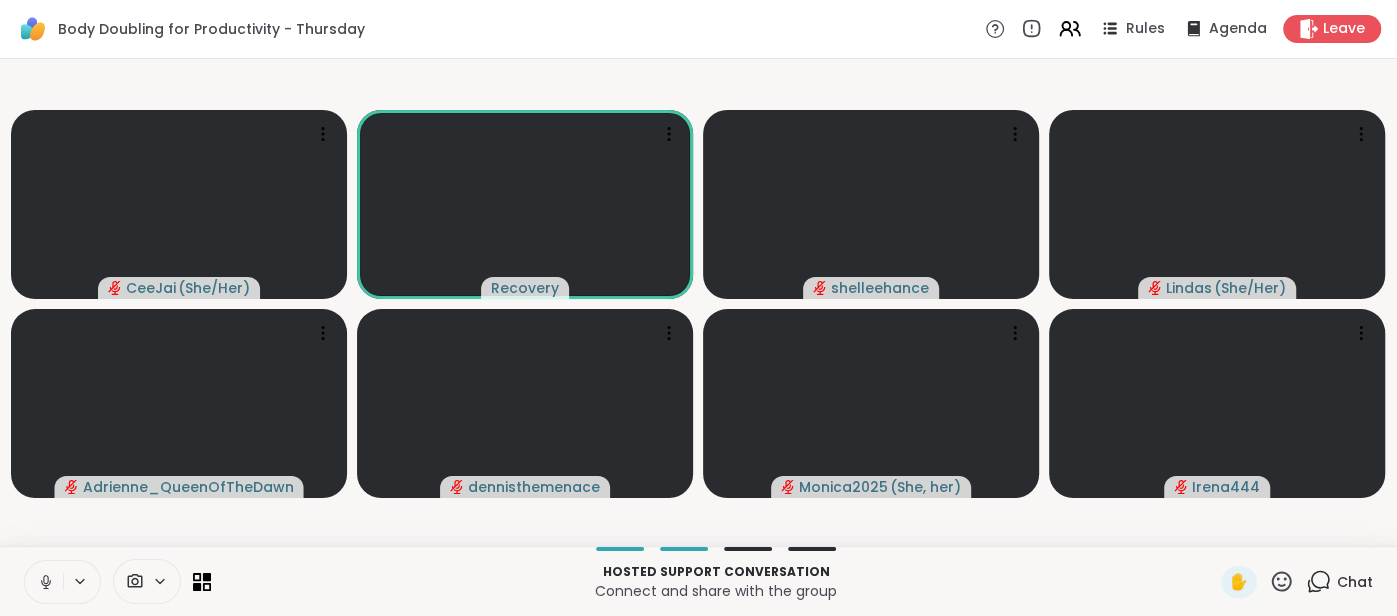 click 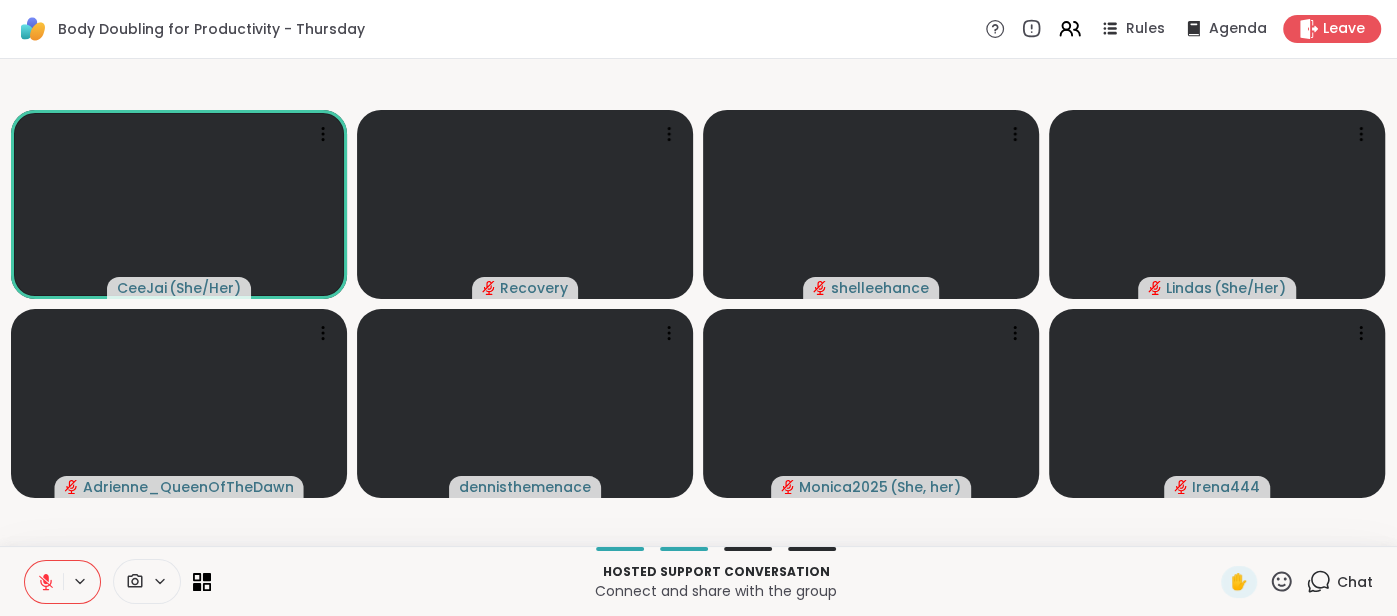 click 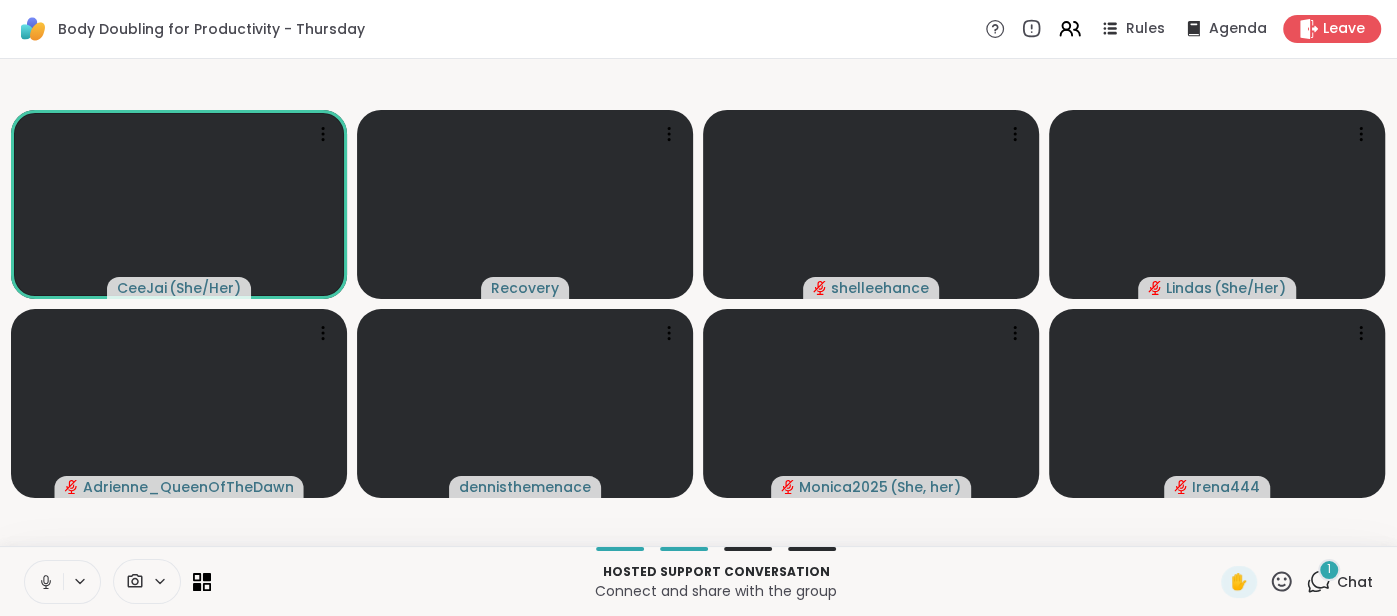click 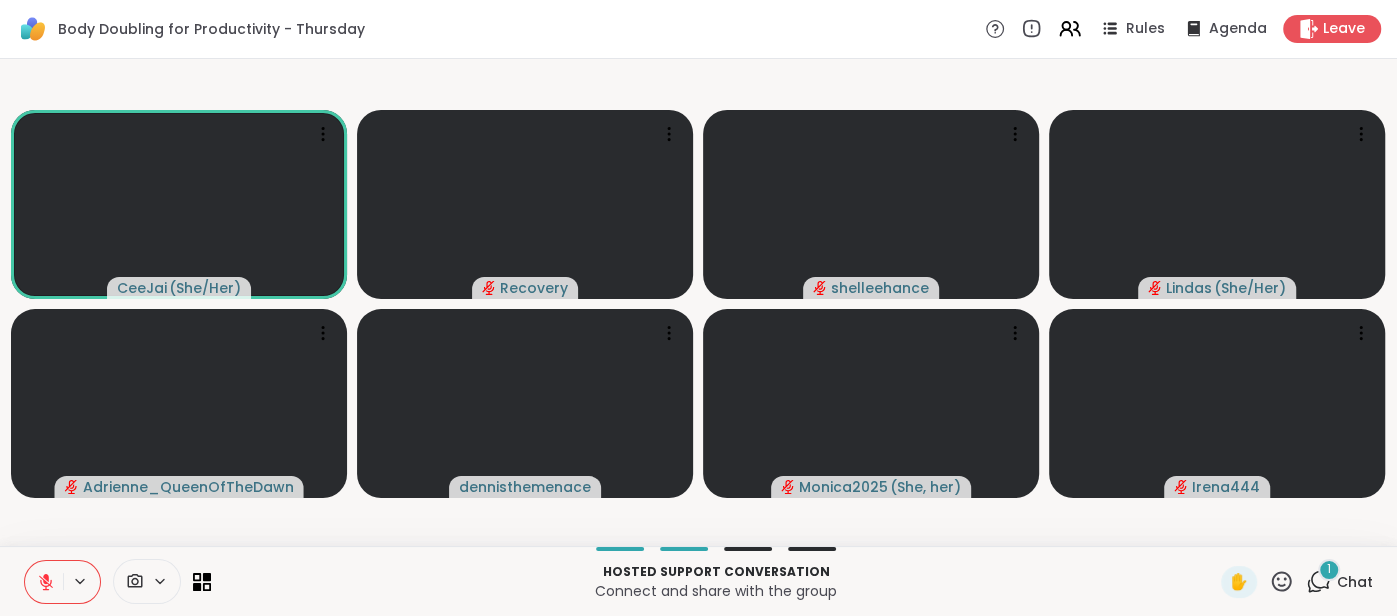 click on "Chat" at bounding box center (1355, 582) 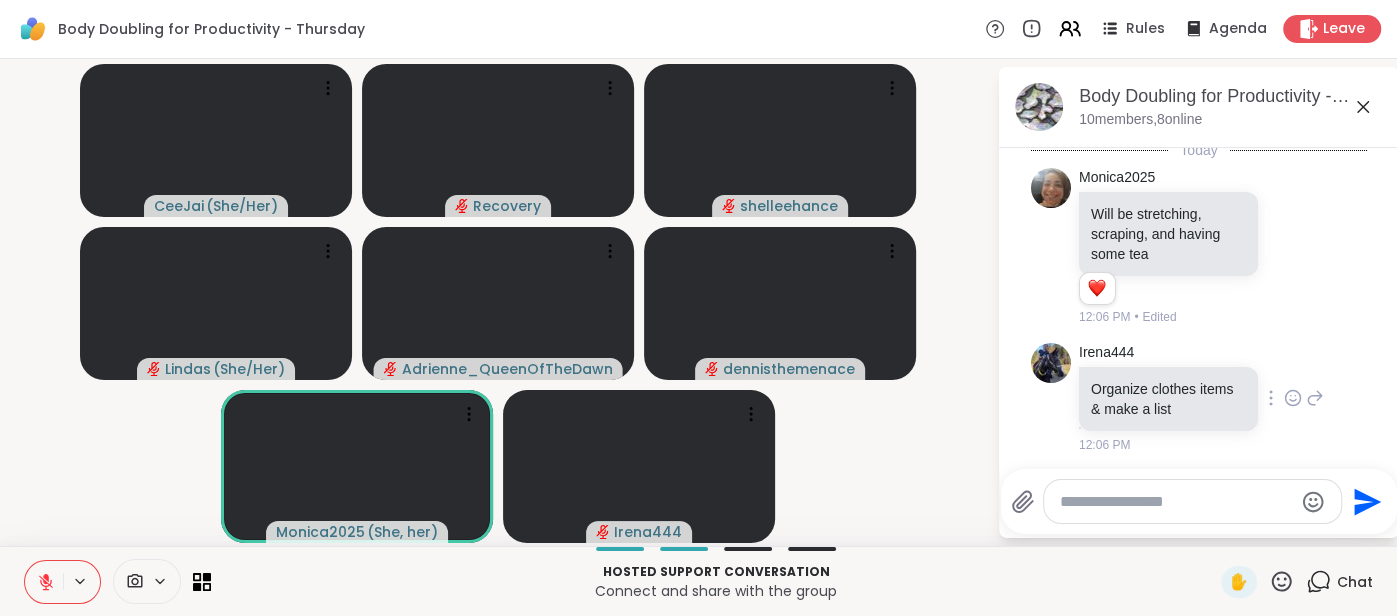 scroll, scrollTop: 212, scrollLeft: 0, axis: vertical 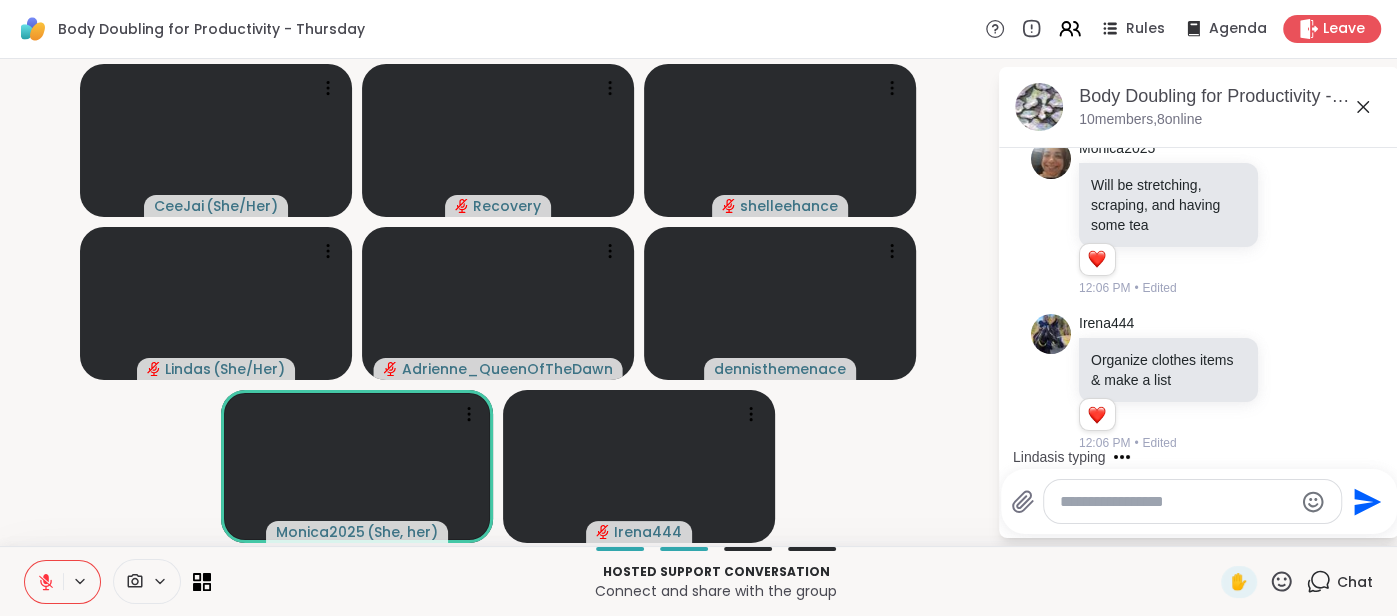 click 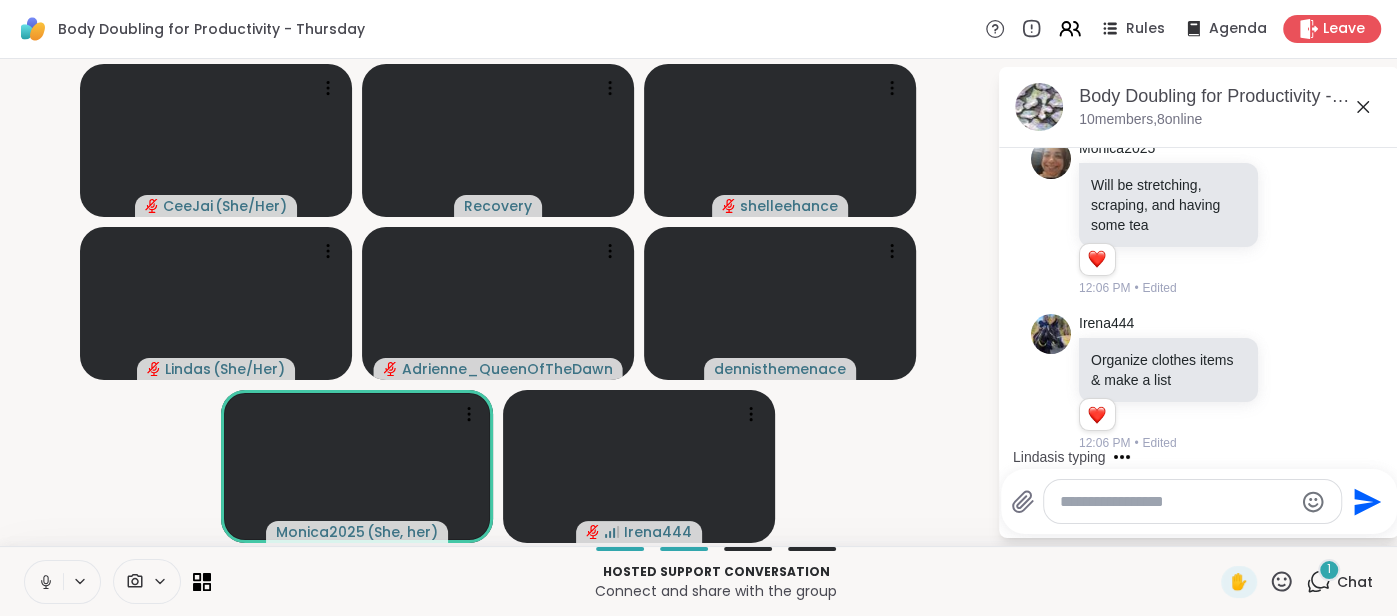 scroll, scrollTop: 338, scrollLeft: 0, axis: vertical 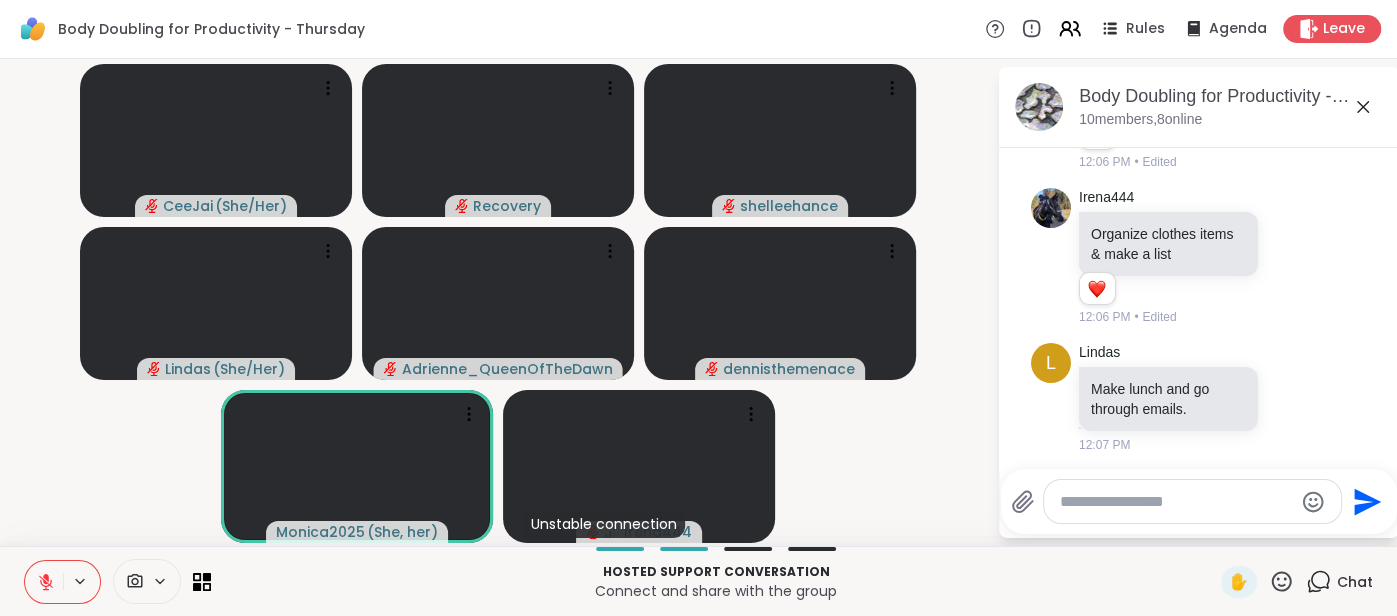 click 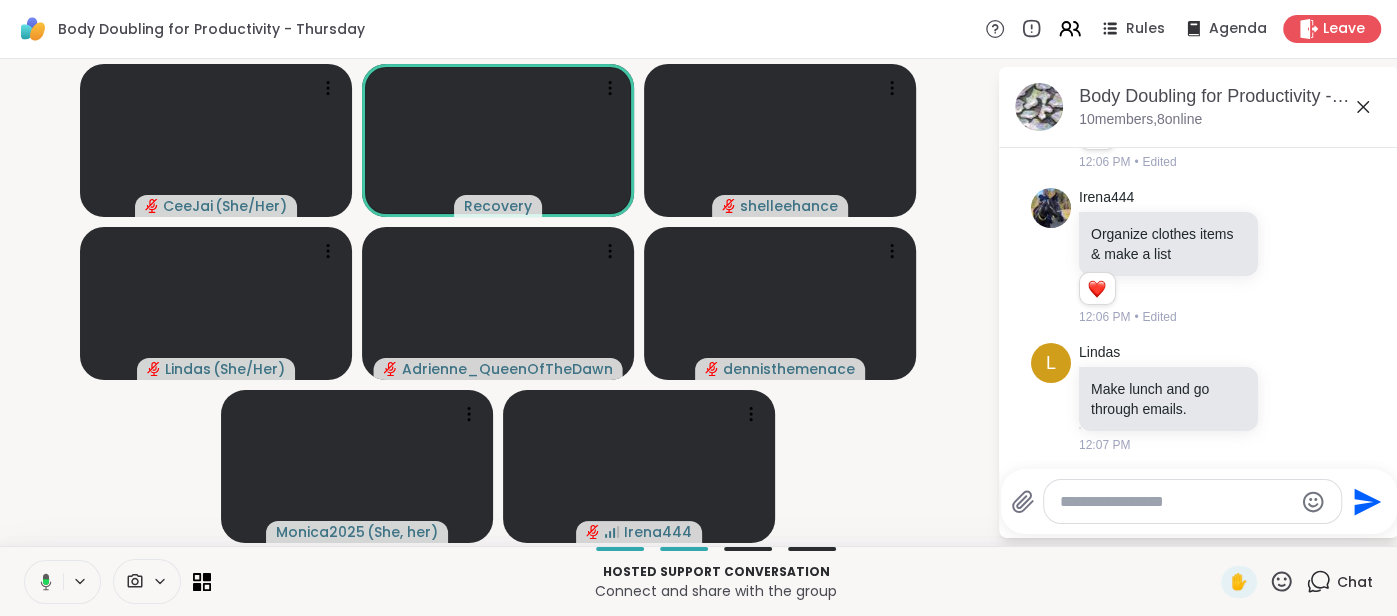 click at bounding box center (42, 582) 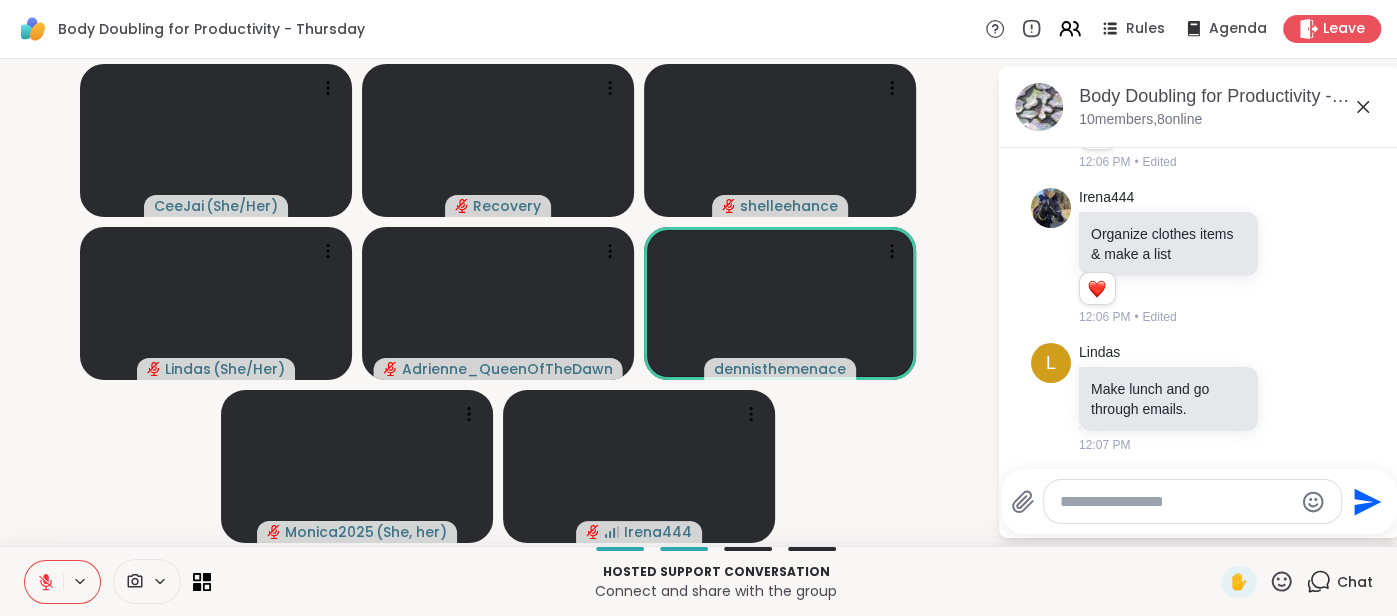 click 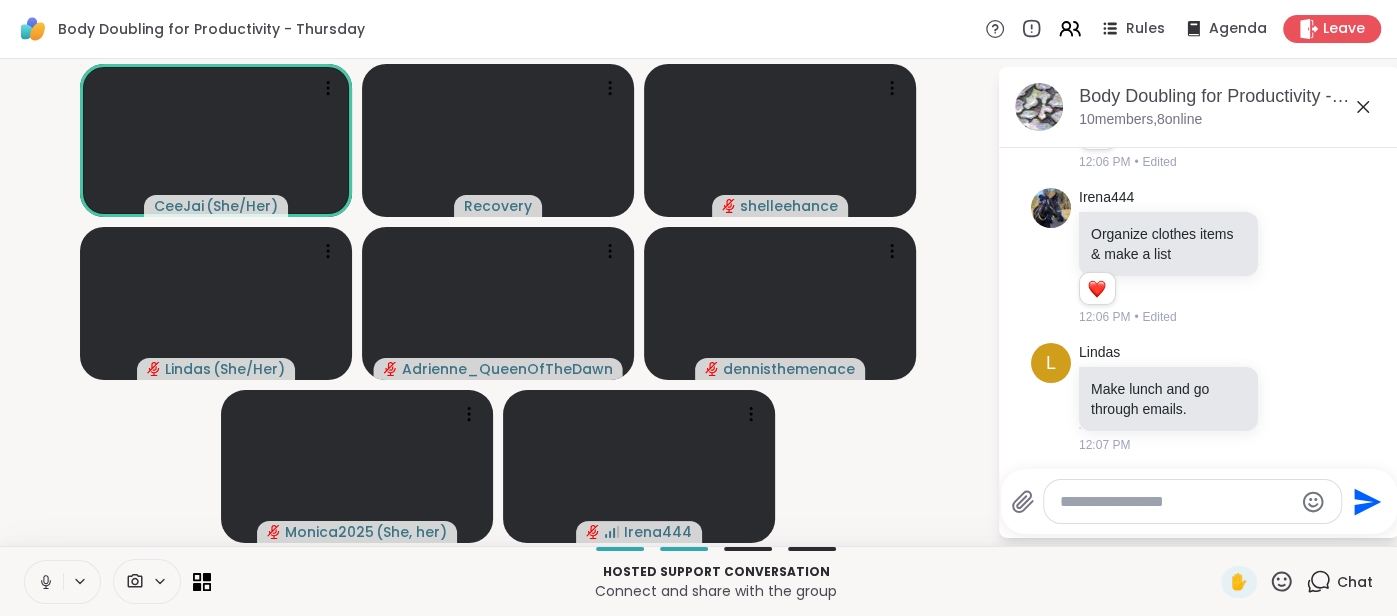 click 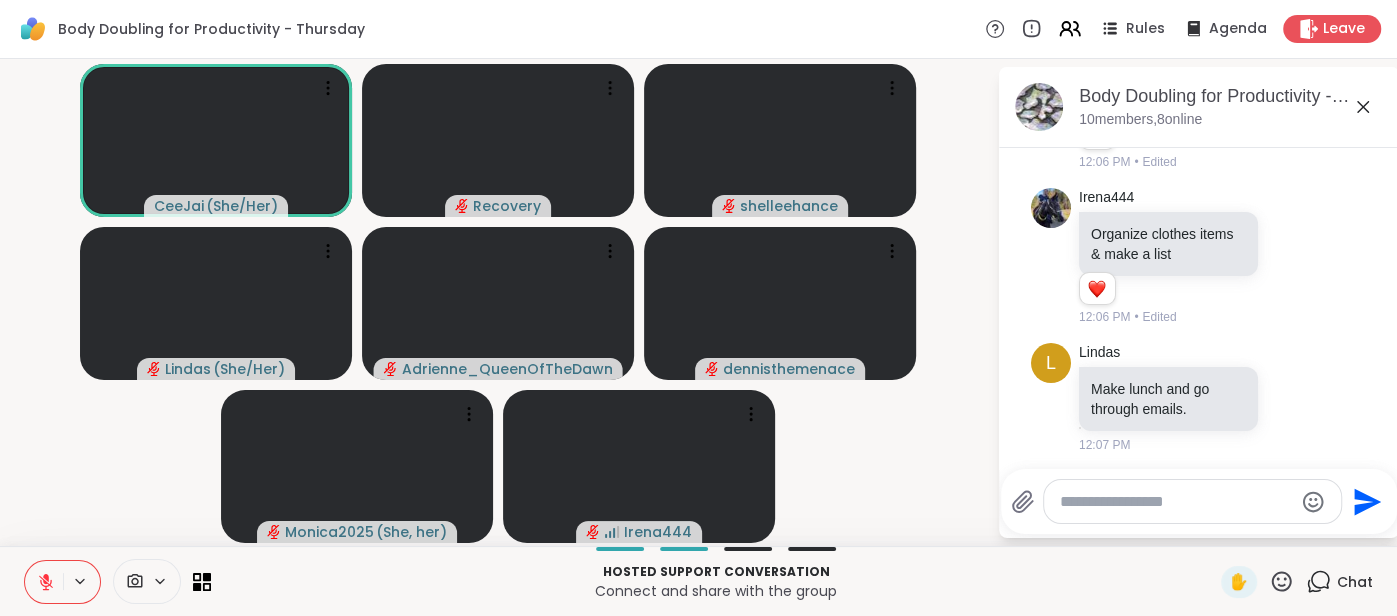 click 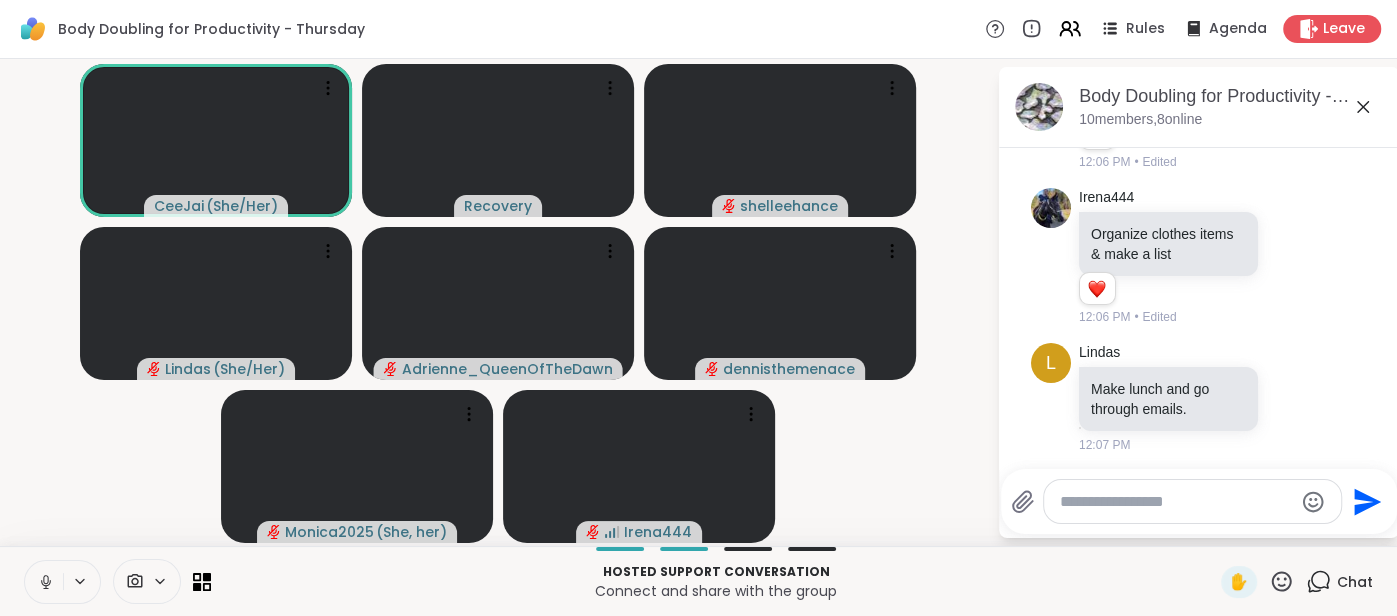 click 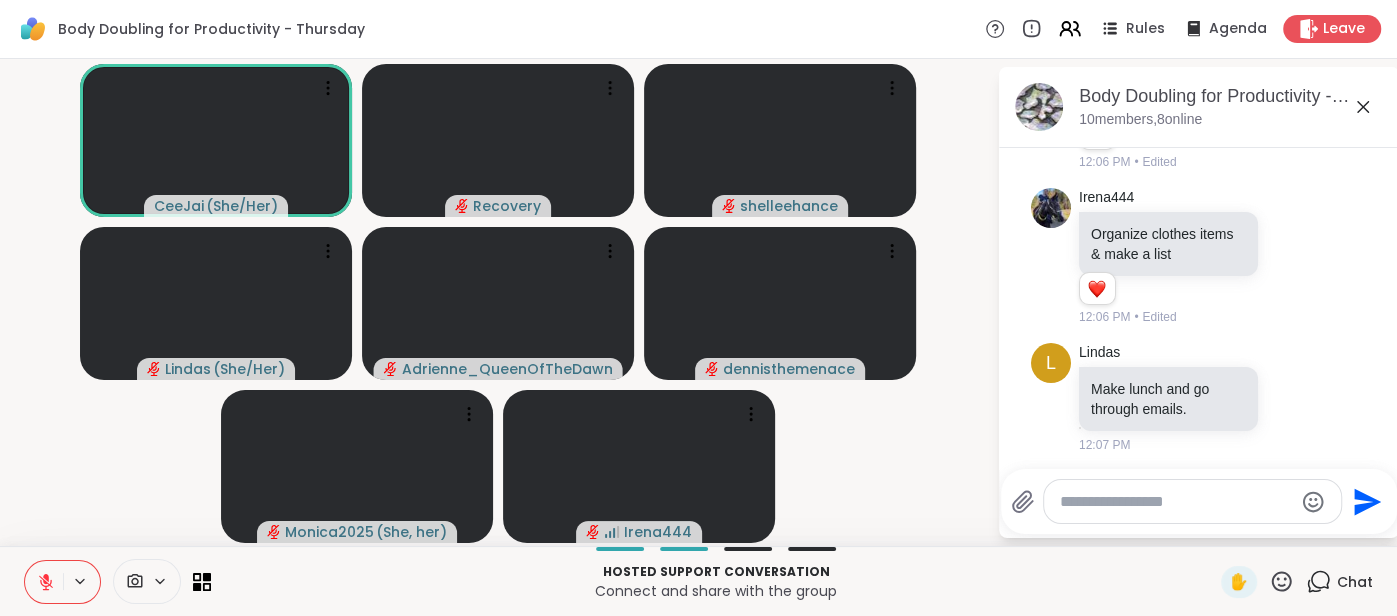 click 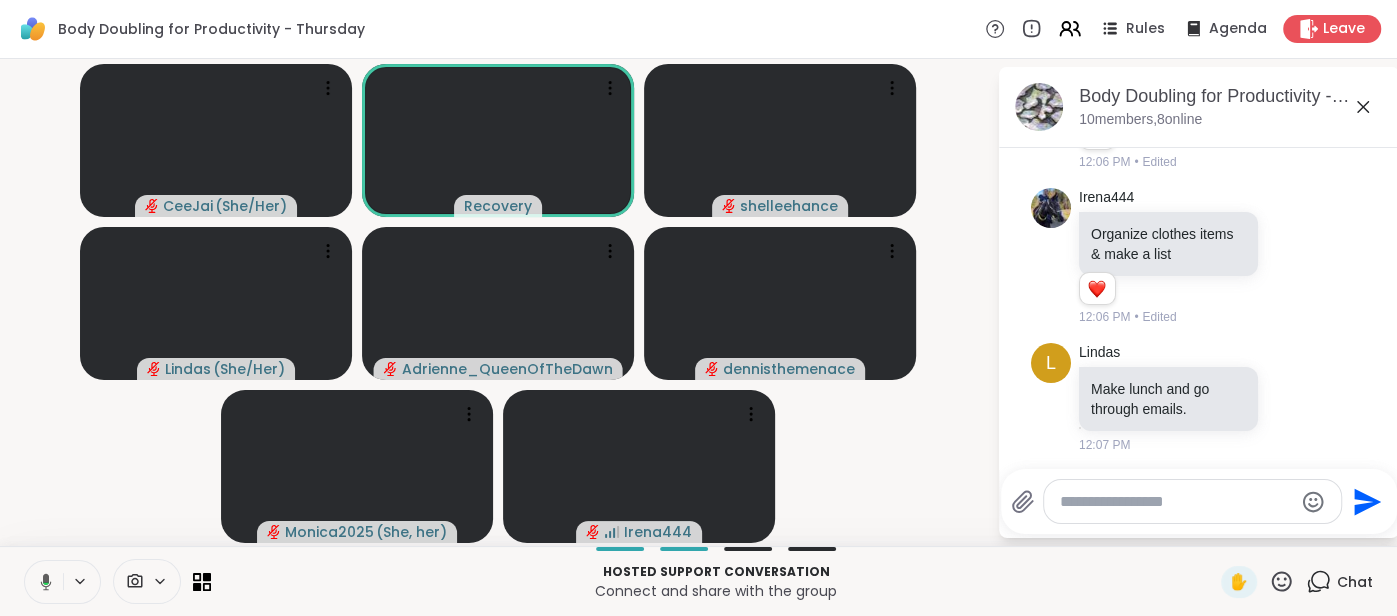 click on "[USERNAME] ( [PRONOUNS] ) Recovery [USERNAME] [USERNAME] ( [PRONOUNS] ) [USERNAME] ( [PRONOUNS] ) [USERNAME]" at bounding box center [498, 302] 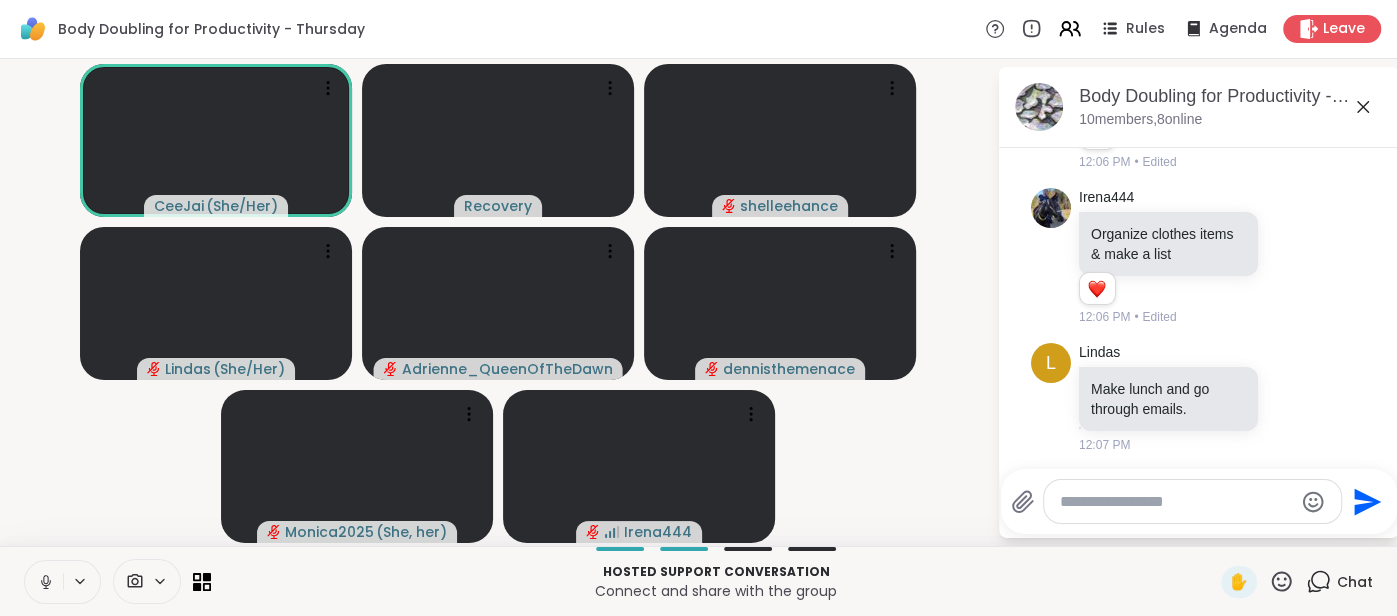 click 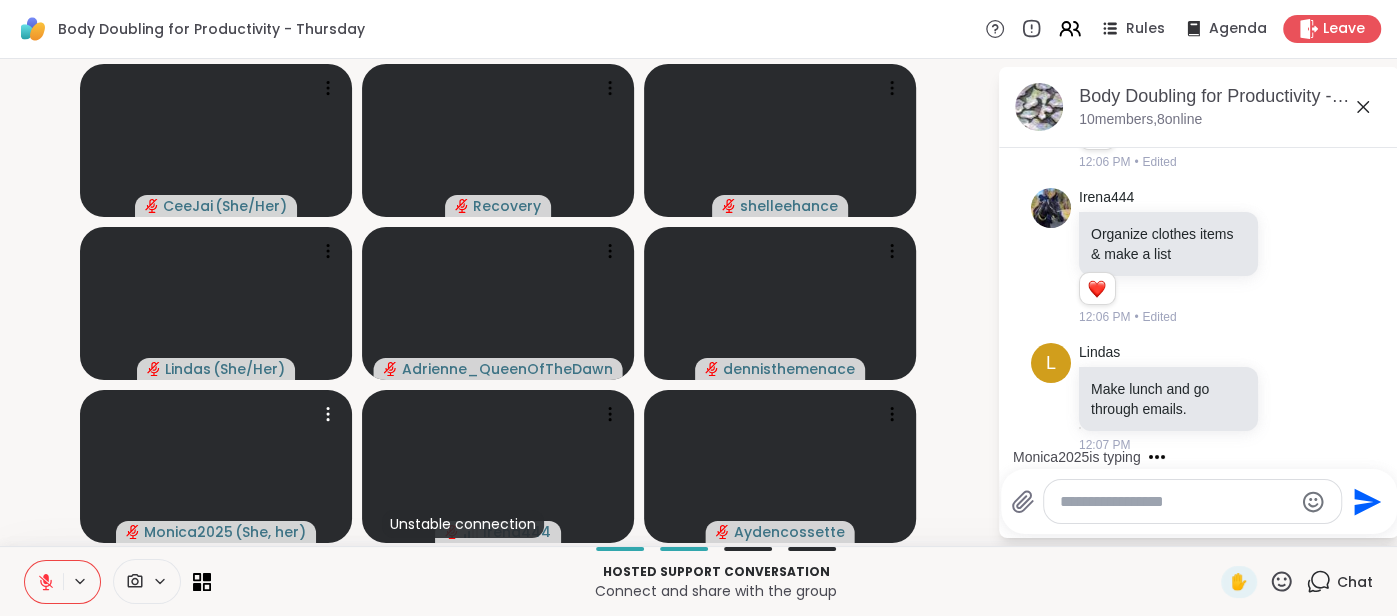 scroll, scrollTop: 484, scrollLeft: 0, axis: vertical 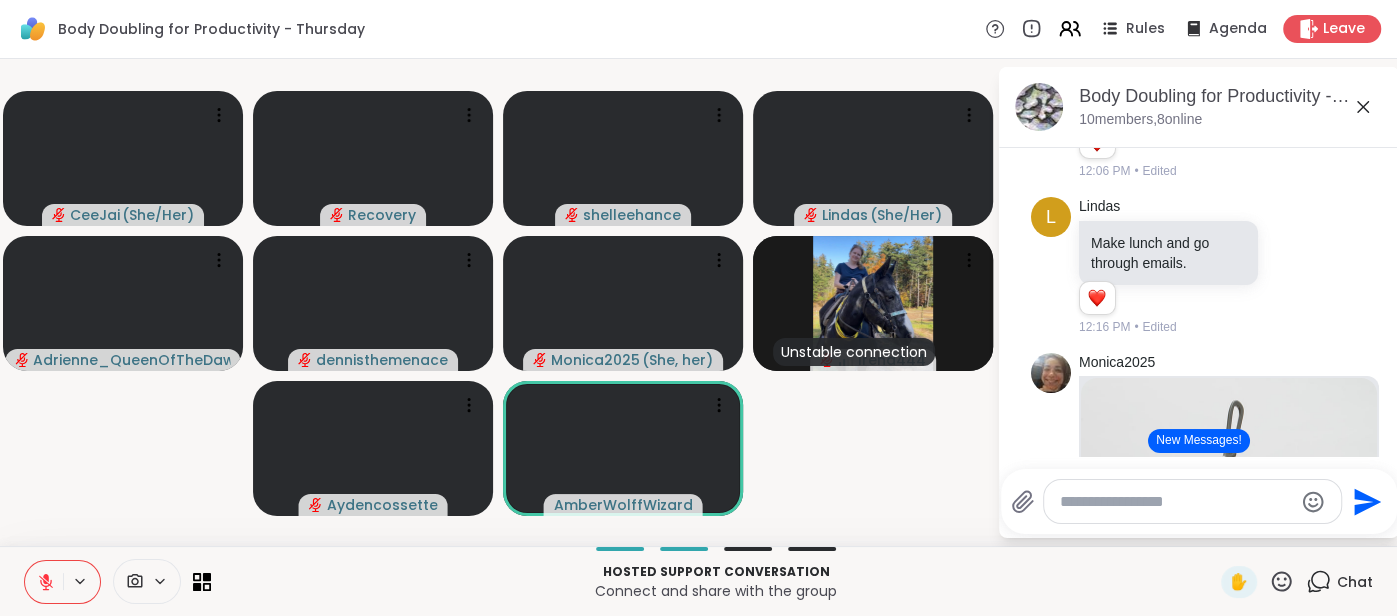 click on "Hosted support conversation Connect and share with the group ✋ Chat" at bounding box center (698, 581) 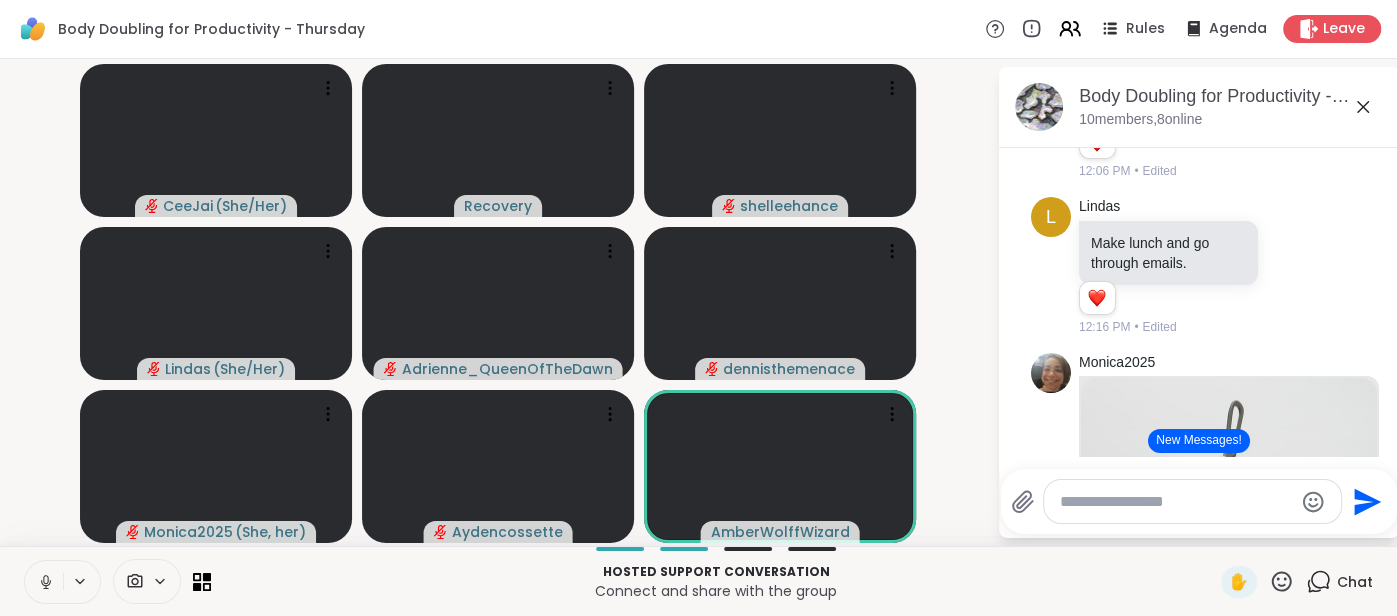 scroll, scrollTop: 0, scrollLeft: 0, axis: both 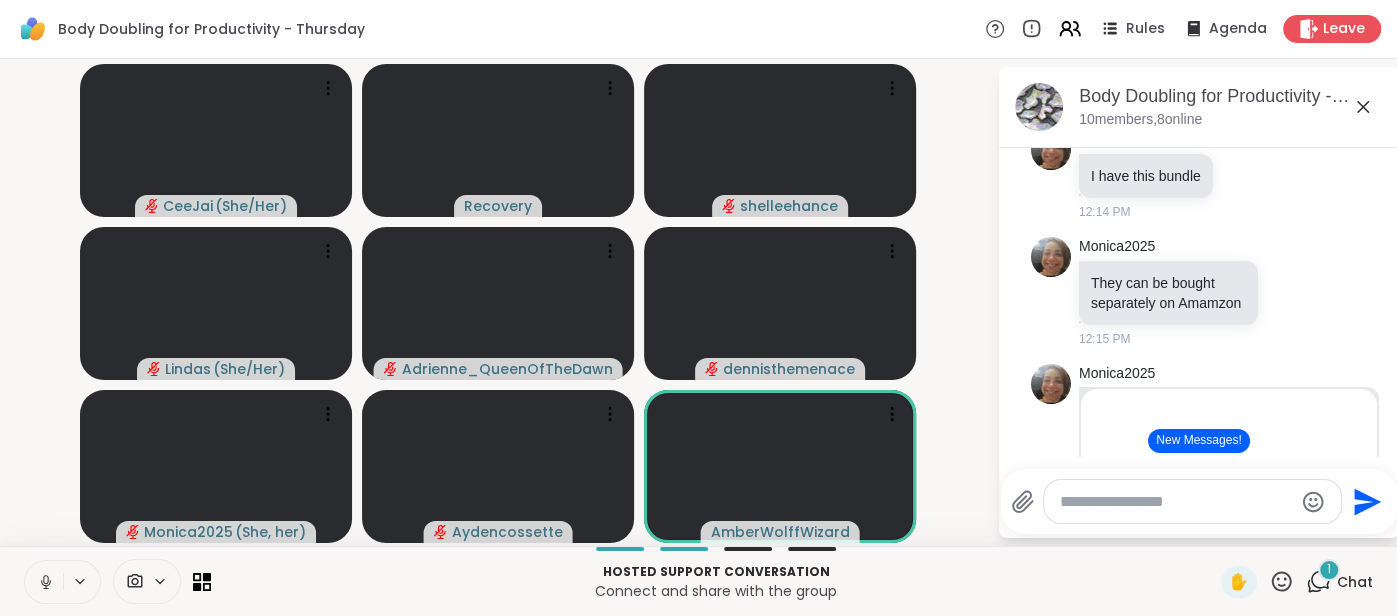 click at bounding box center (44, 582) 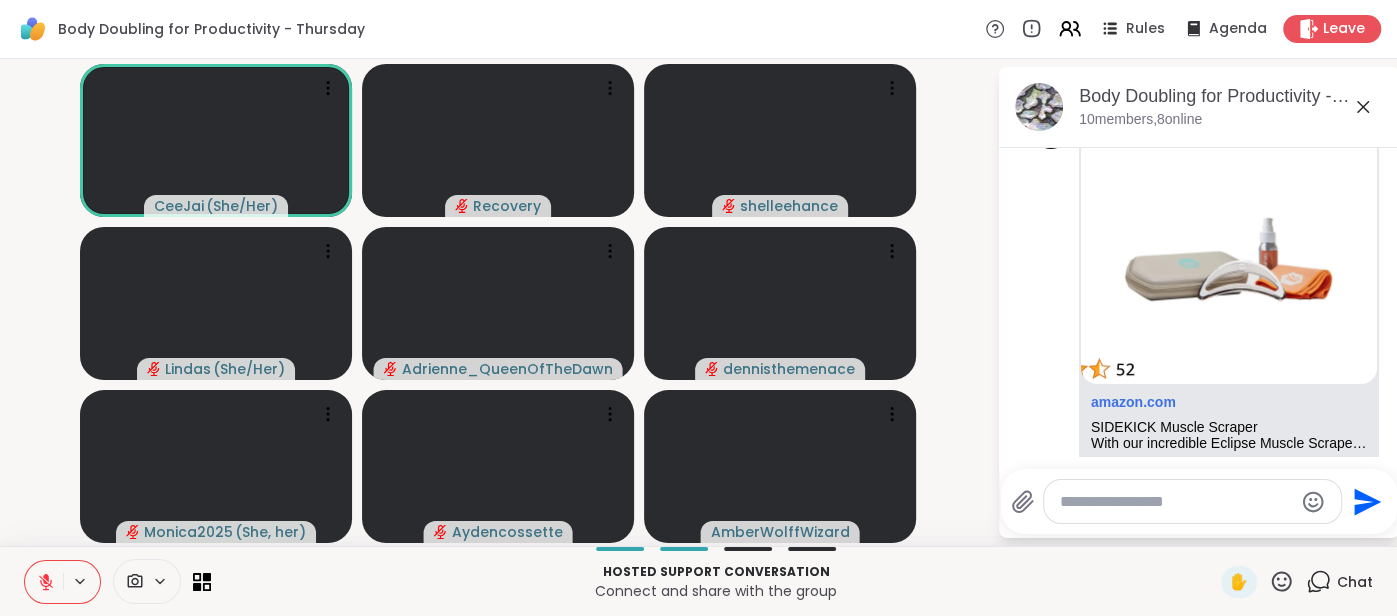 scroll, scrollTop: 2450, scrollLeft: 0, axis: vertical 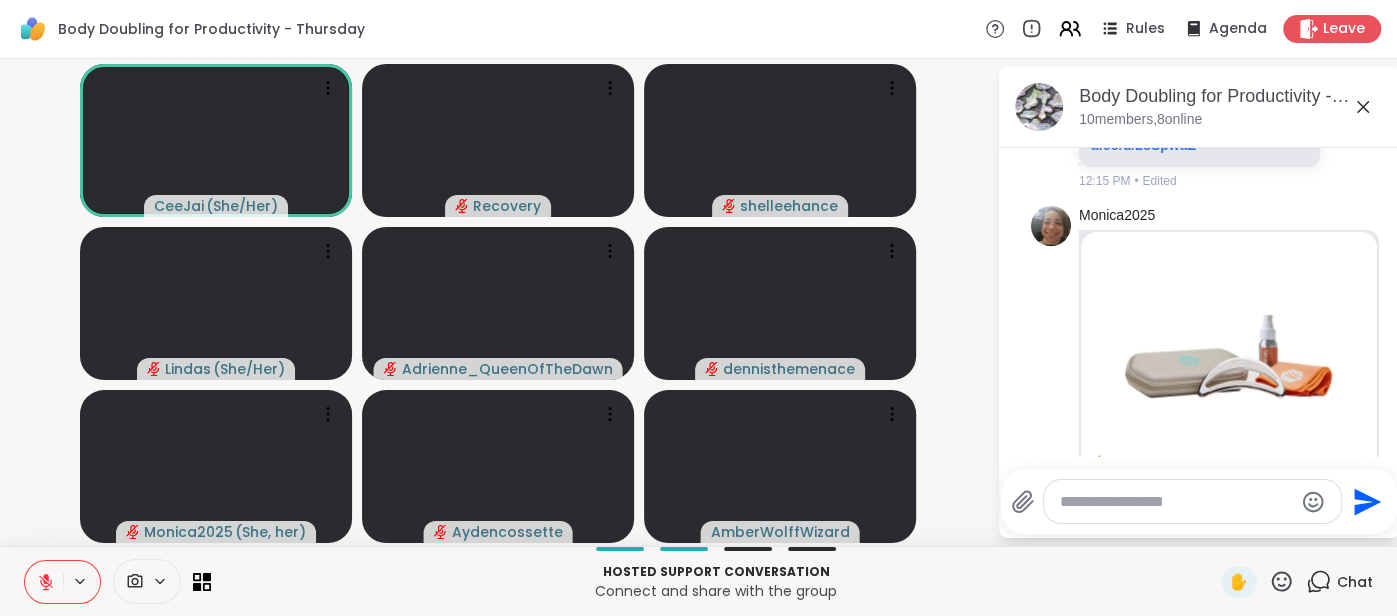 click 